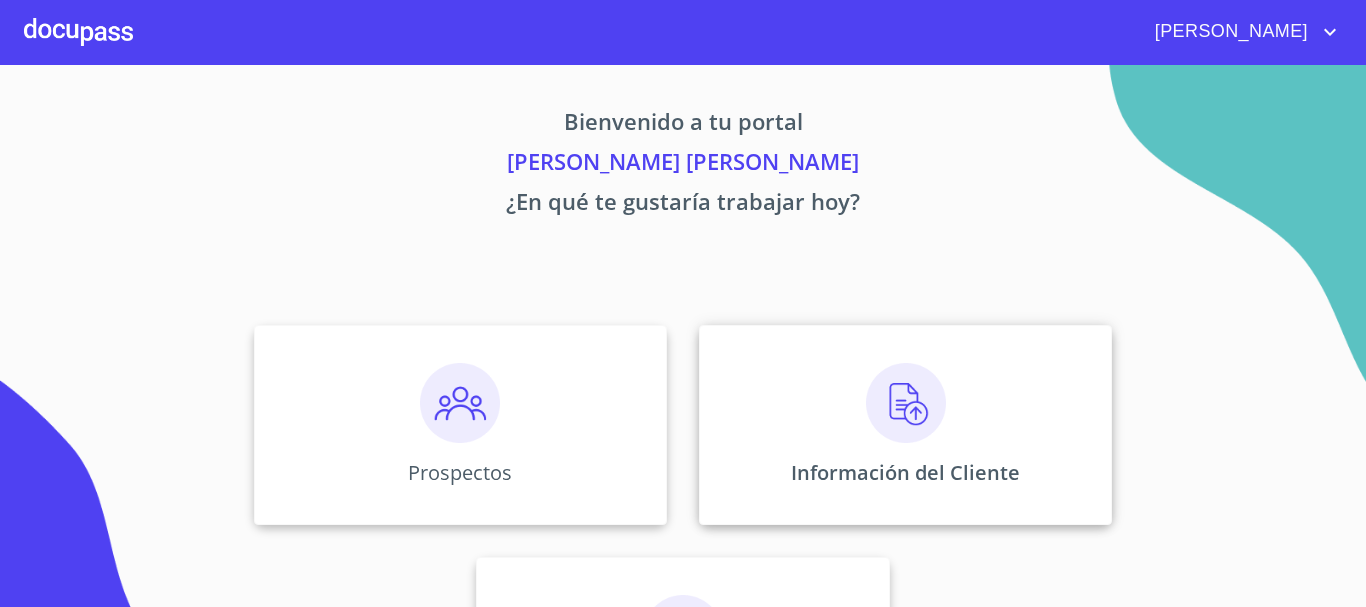 scroll, scrollTop: 0, scrollLeft: 0, axis: both 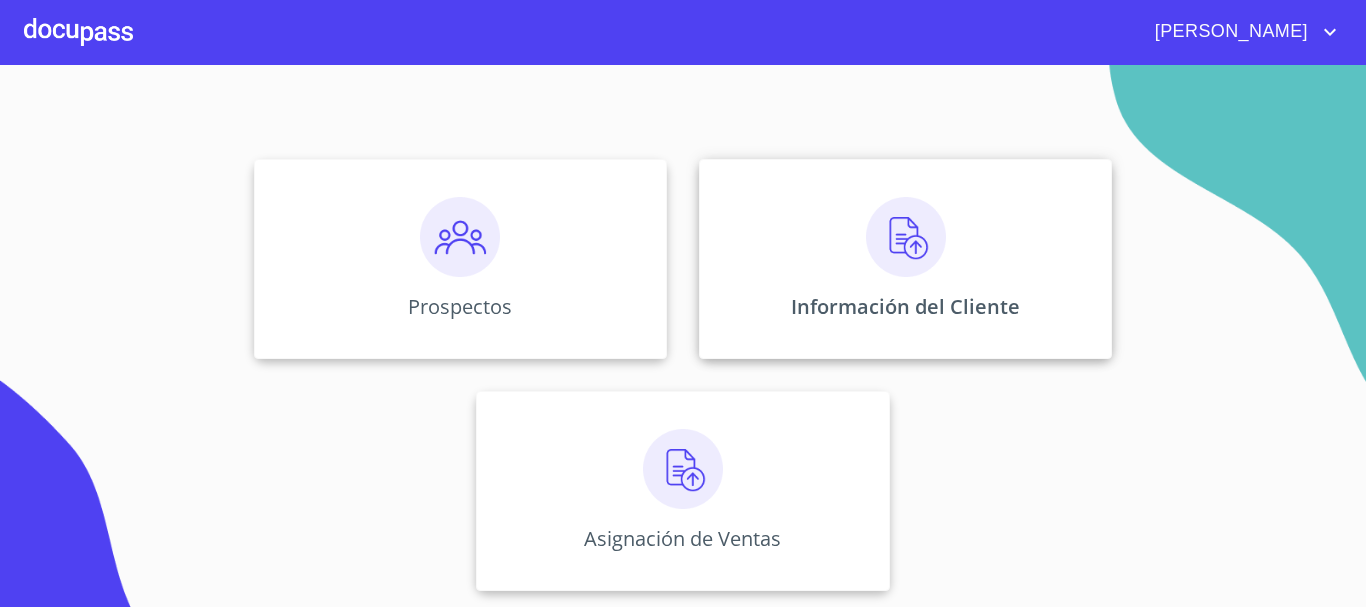 click at bounding box center (906, 237) 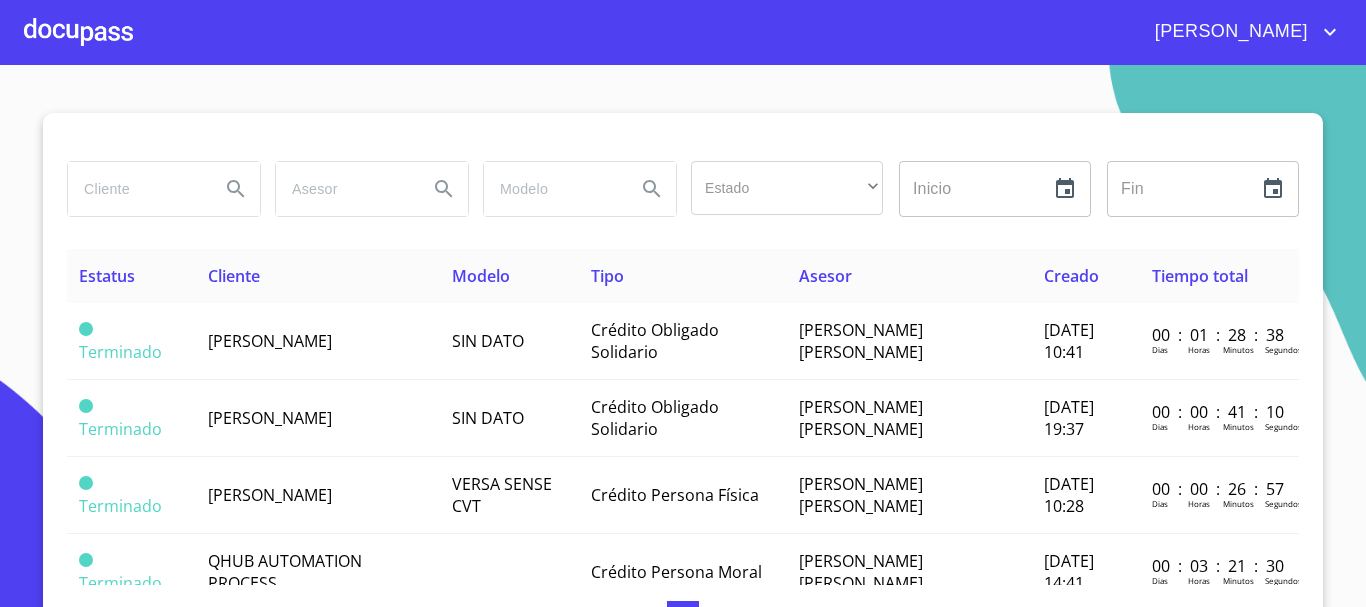 click at bounding box center [78, 32] 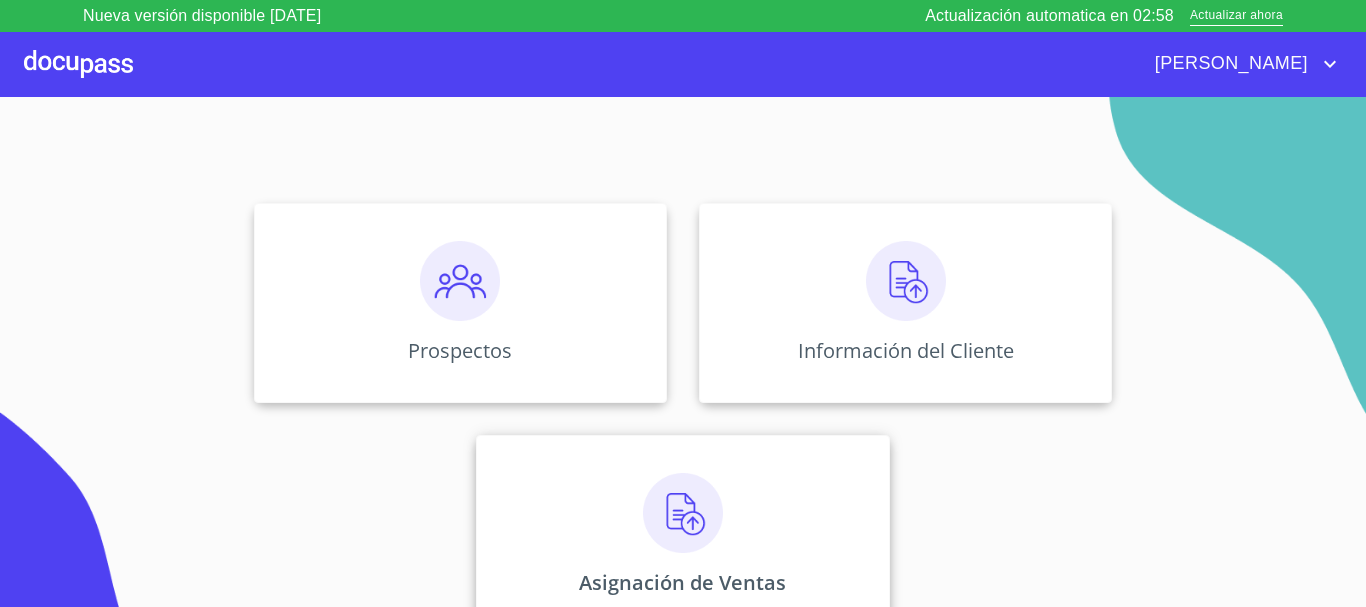 scroll, scrollTop: 166, scrollLeft: 0, axis: vertical 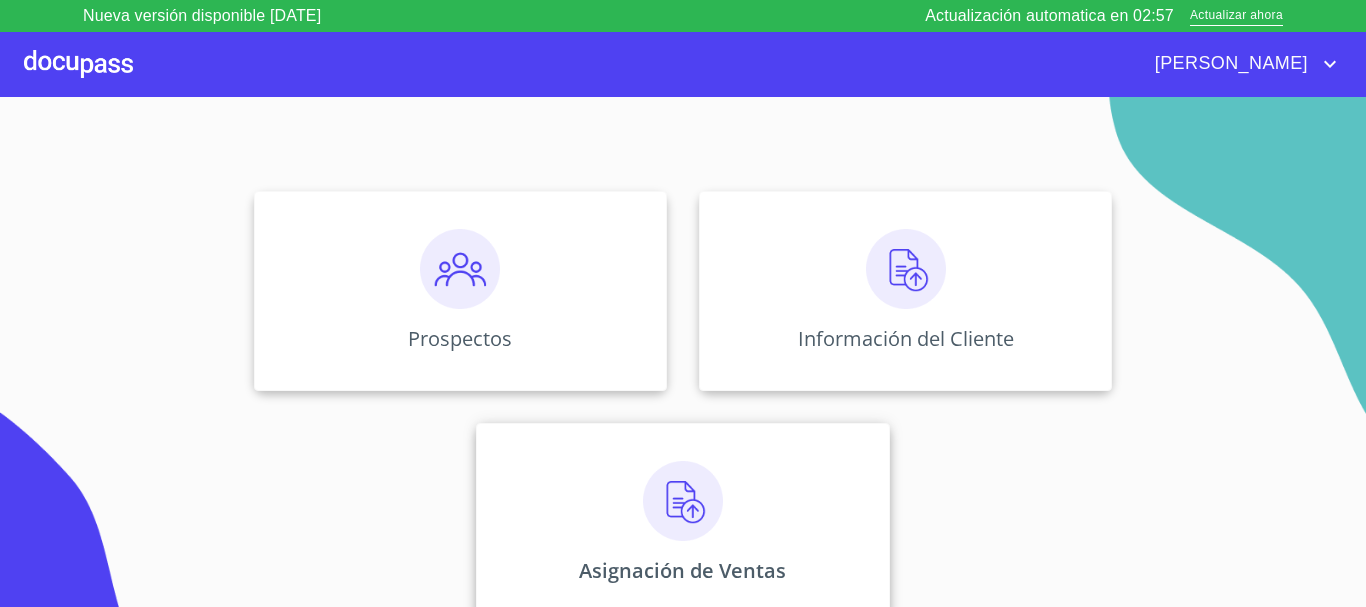 click at bounding box center (683, 501) 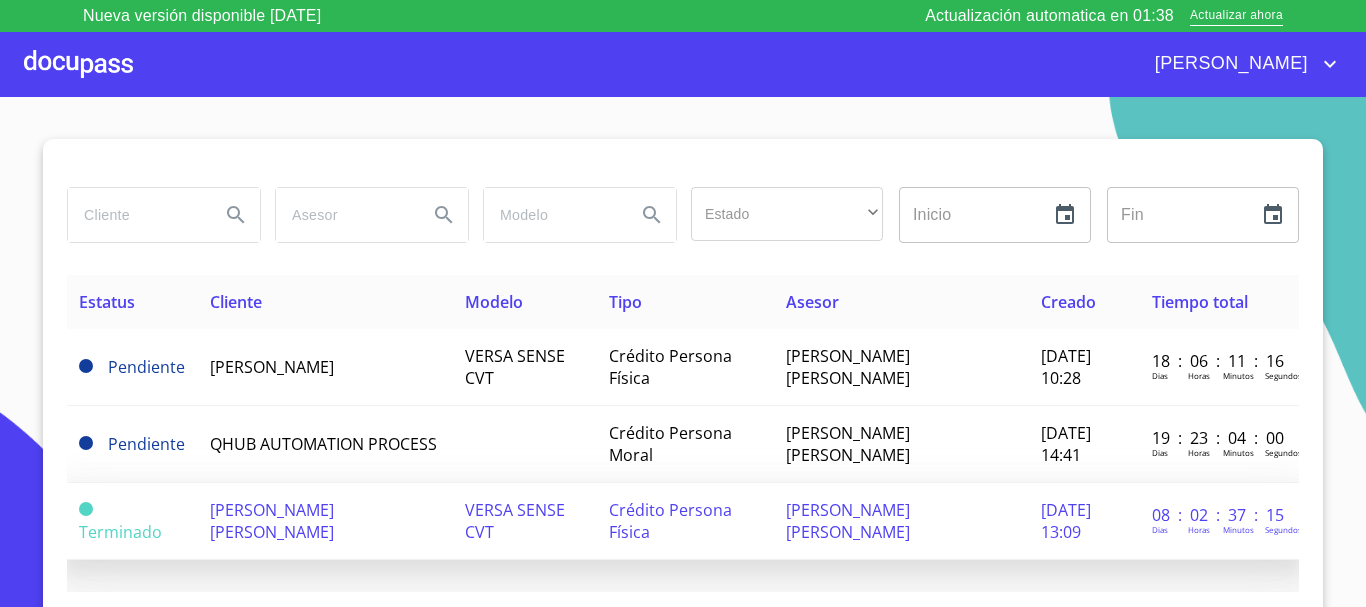 scroll, scrollTop: 0, scrollLeft: 0, axis: both 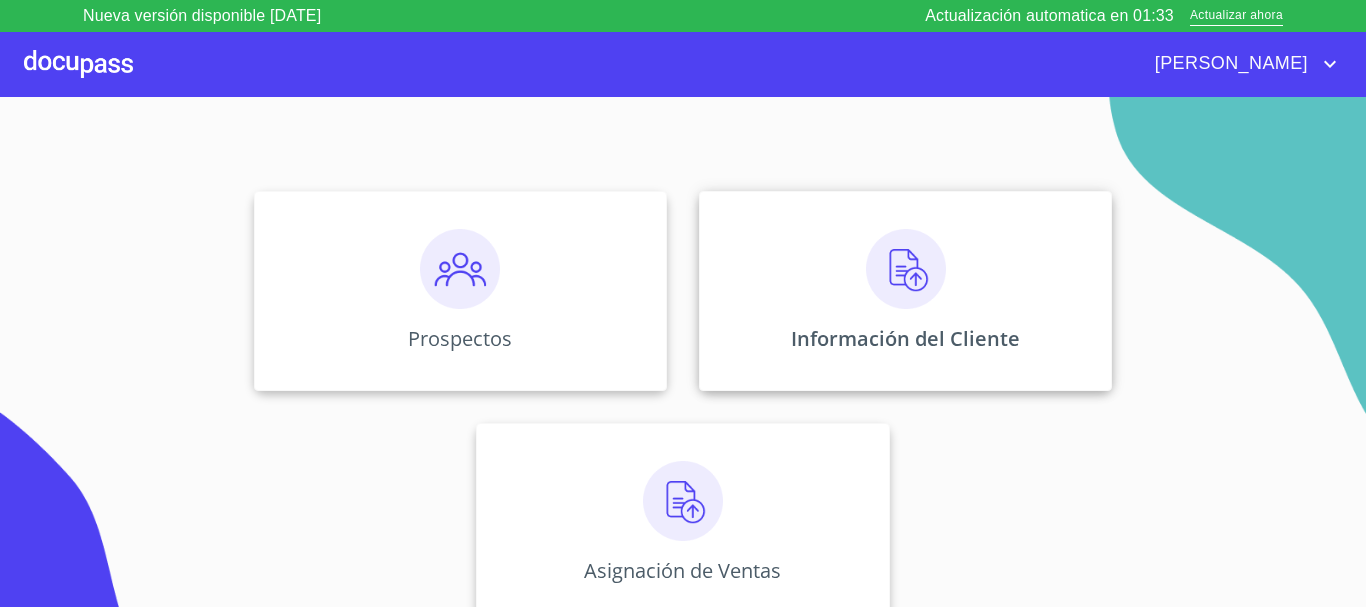 click at bounding box center [906, 269] 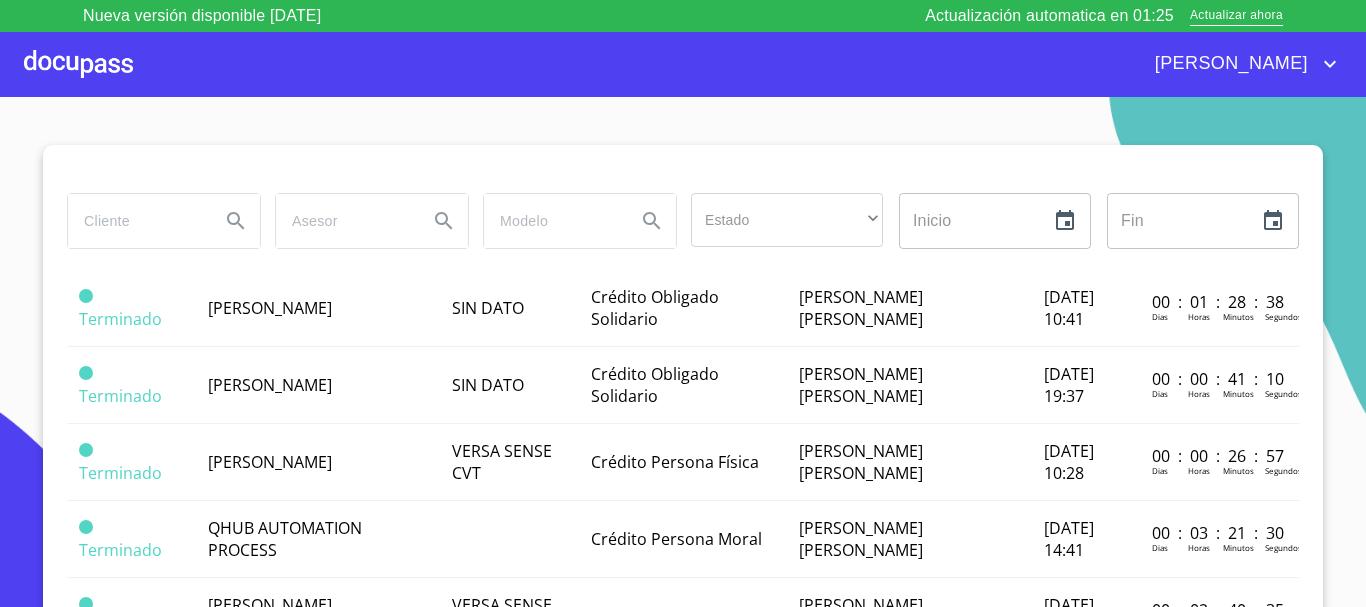 scroll, scrollTop: 100, scrollLeft: 0, axis: vertical 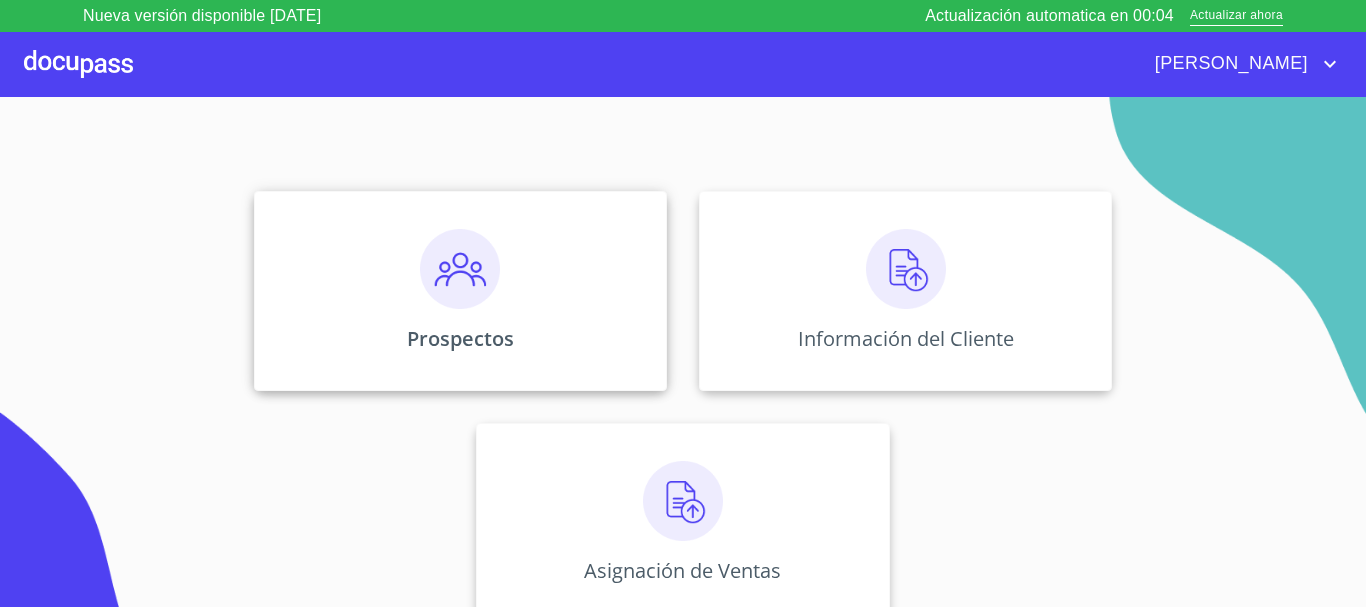 click at bounding box center (460, 269) 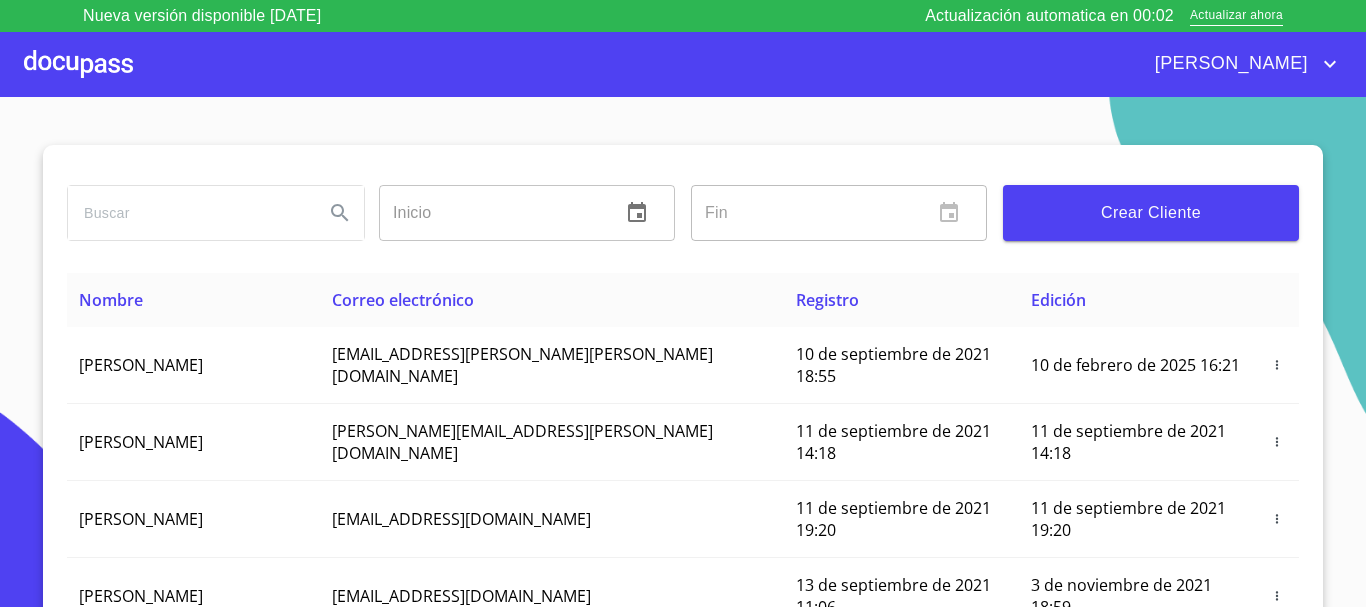 click on "Crear Cliente" at bounding box center [1151, 213] 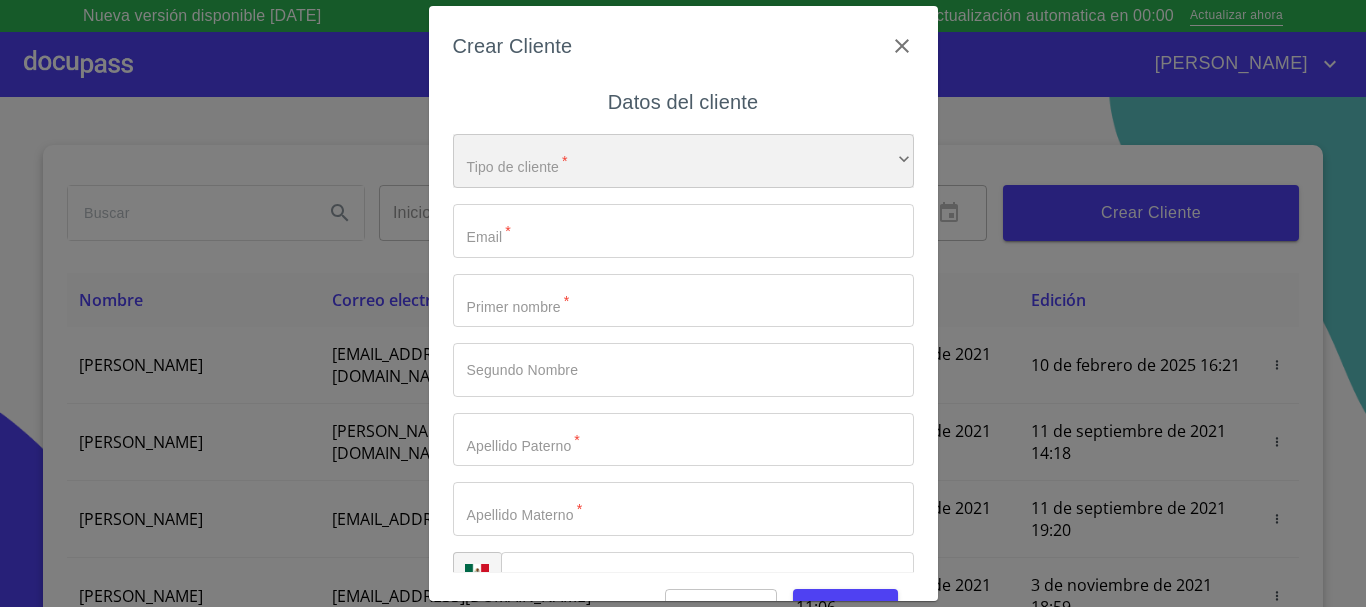 click on "​" at bounding box center (683, 161) 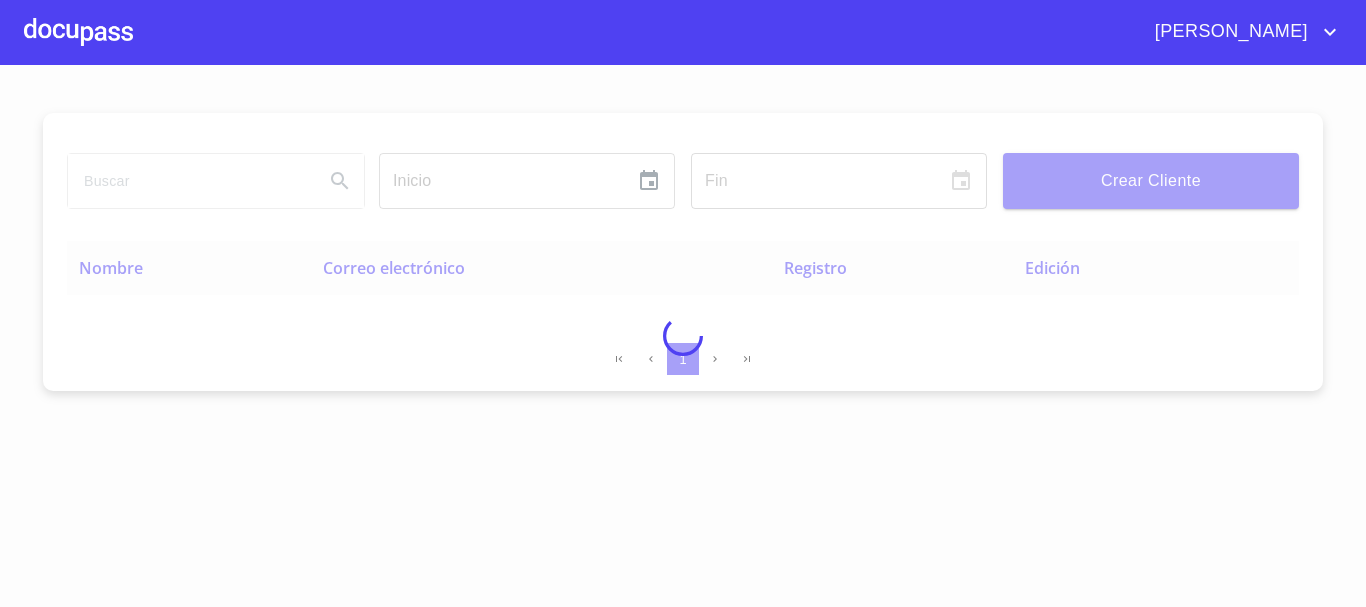 scroll, scrollTop: 0, scrollLeft: 0, axis: both 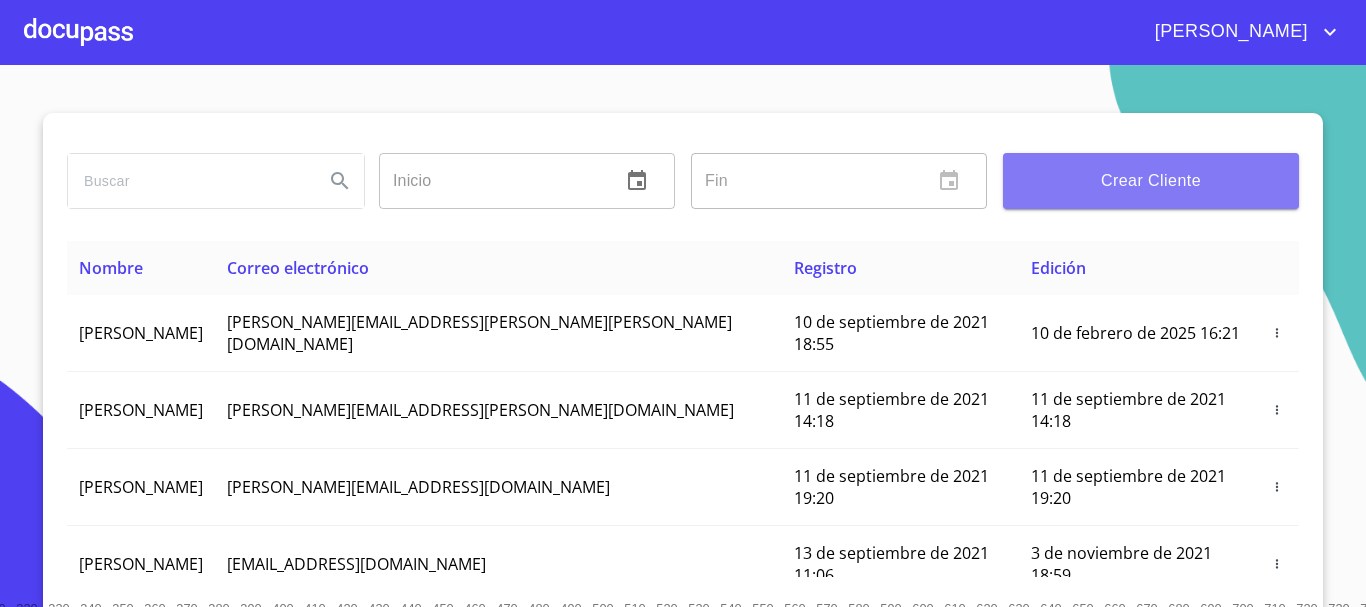 click on "Crear Cliente" at bounding box center [1151, 181] 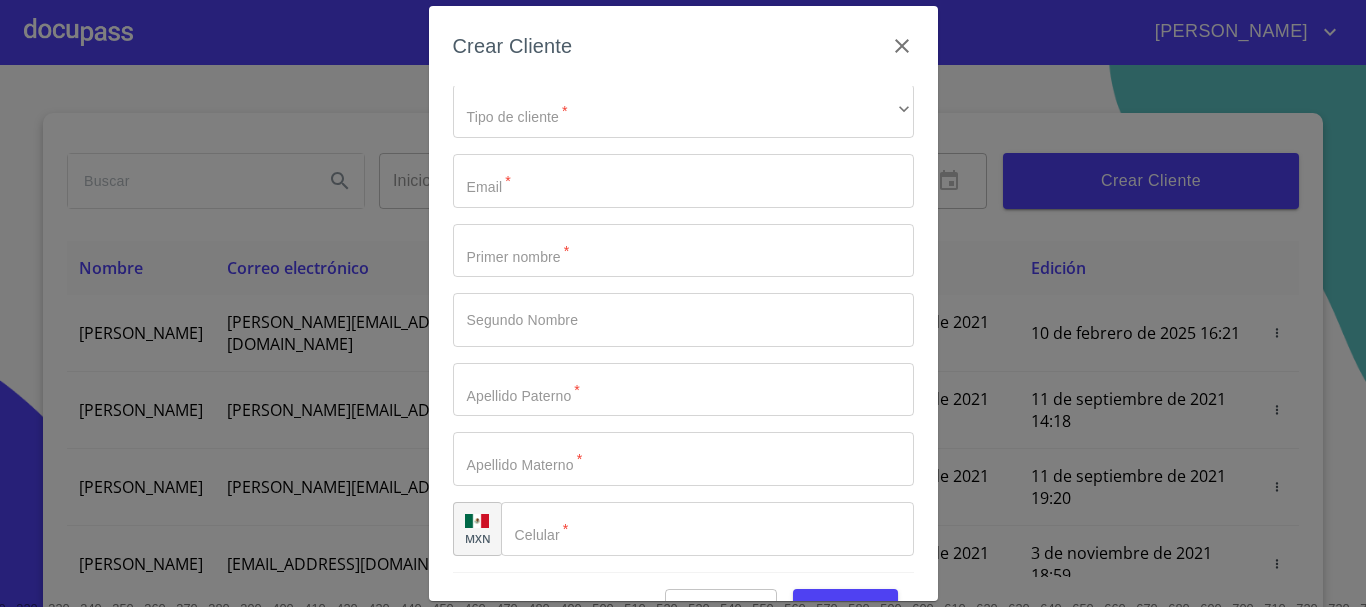 scroll, scrollTop: 0, scrollLeft: 0, axis: both 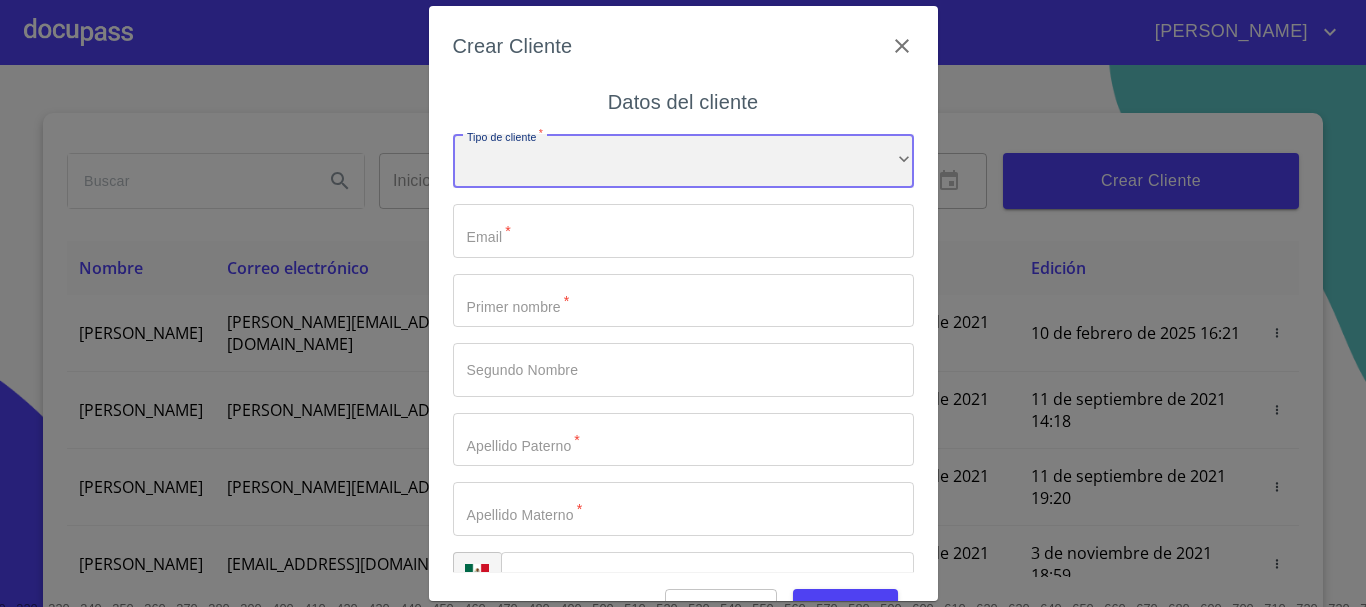 click on "​" at bounding box center (683, 161) 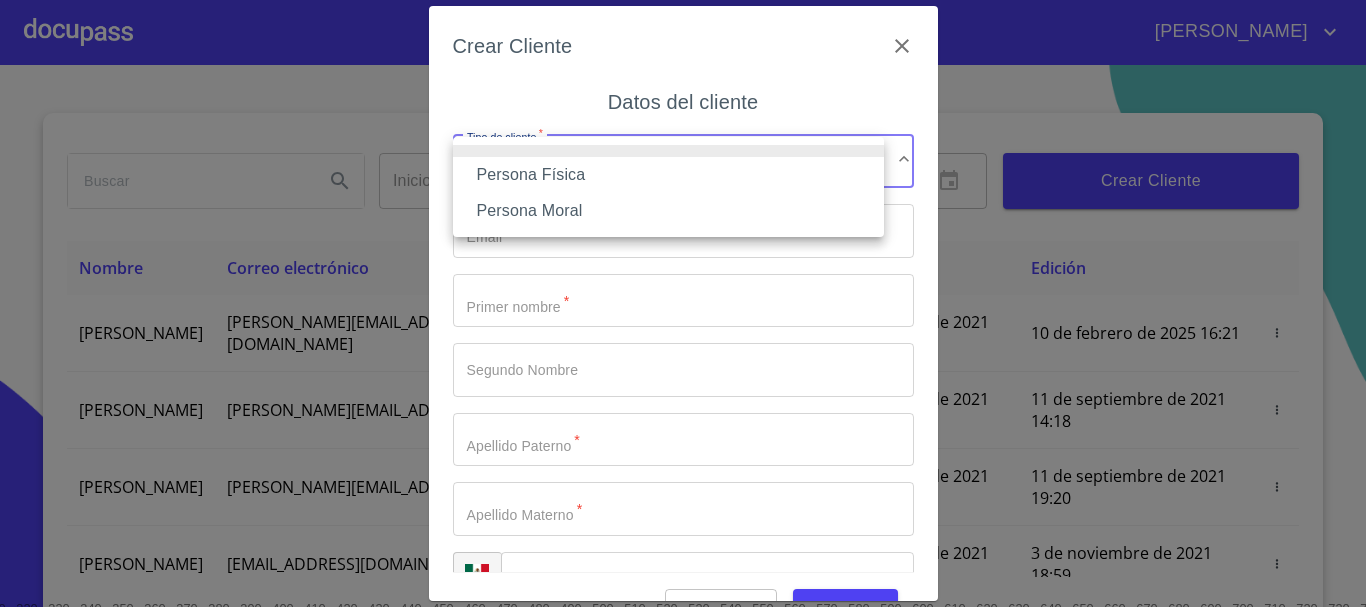 click on "Persona Física" at bounding box center (668, 175) 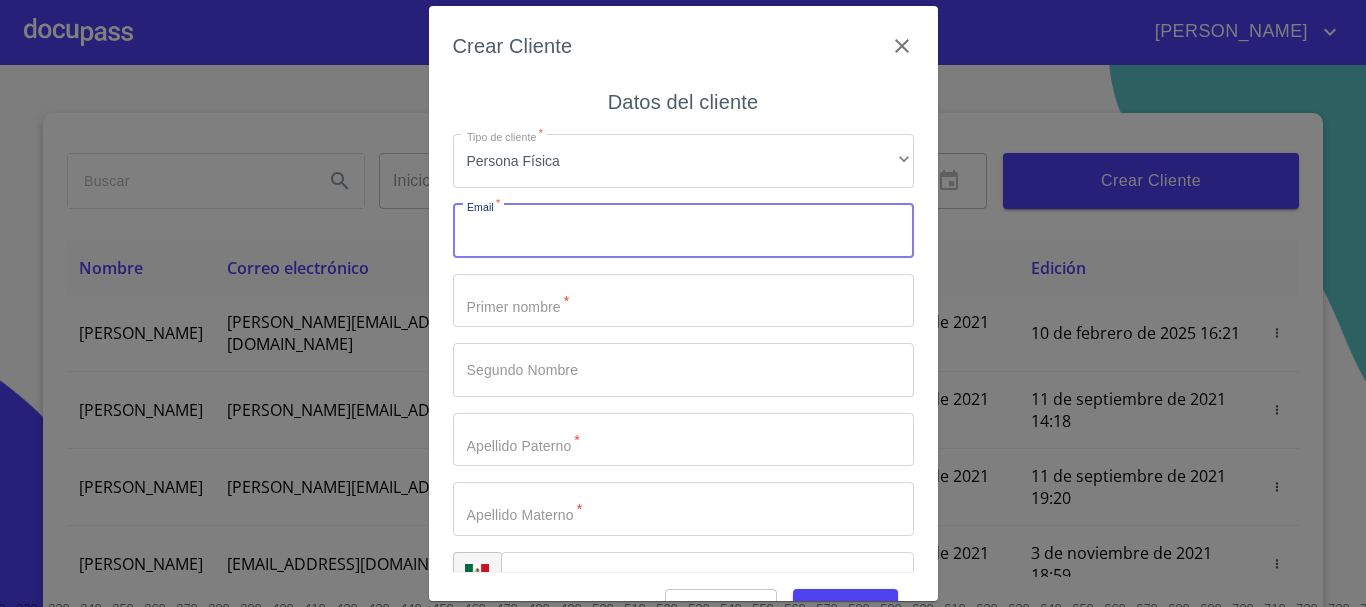 click on "Tipo de cliente   *" at bounding box center [683, 231] 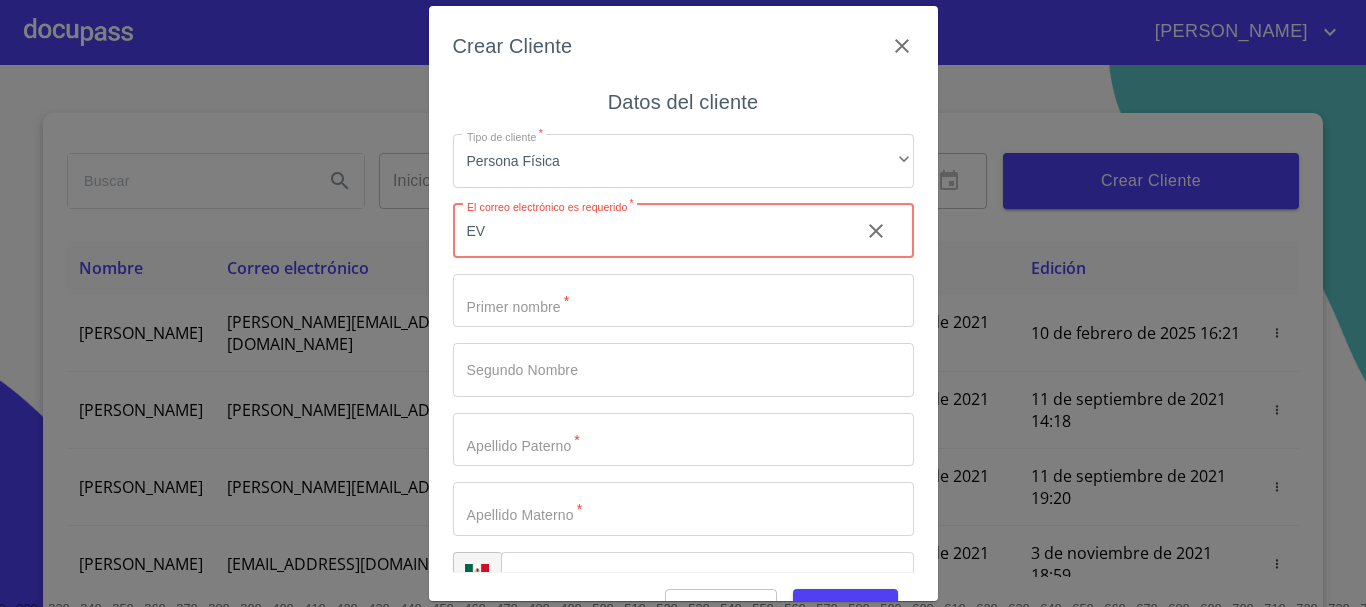 type on "E" 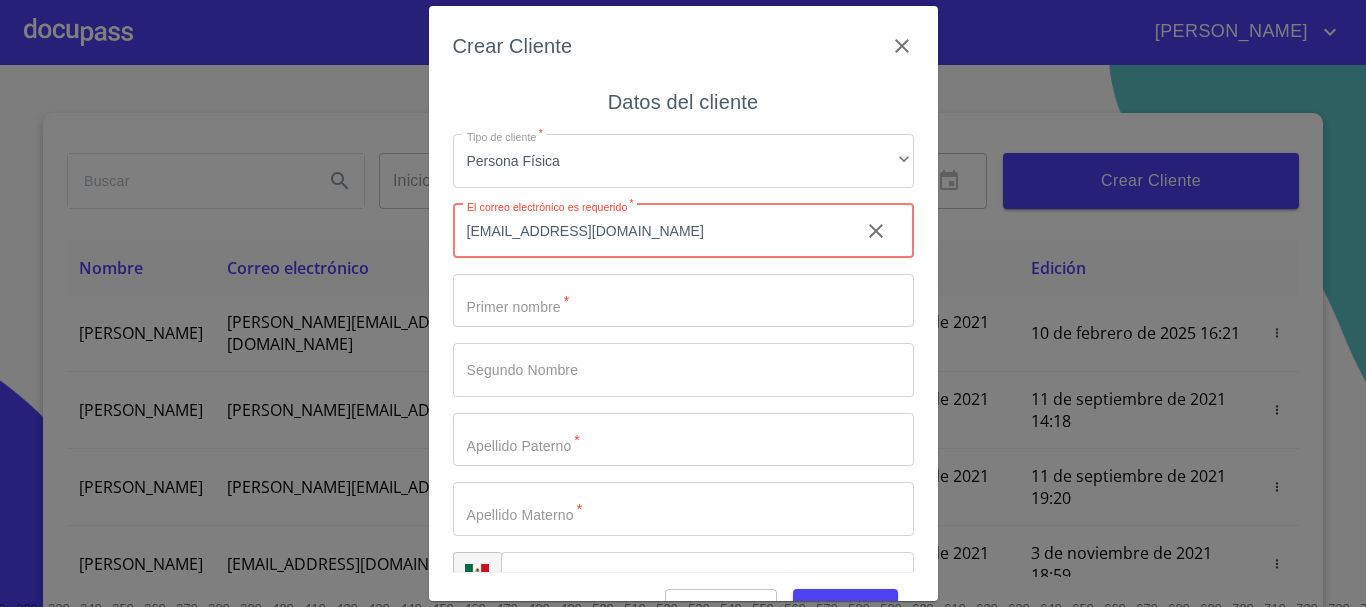 type on "evelynnuno112@gmail.com" 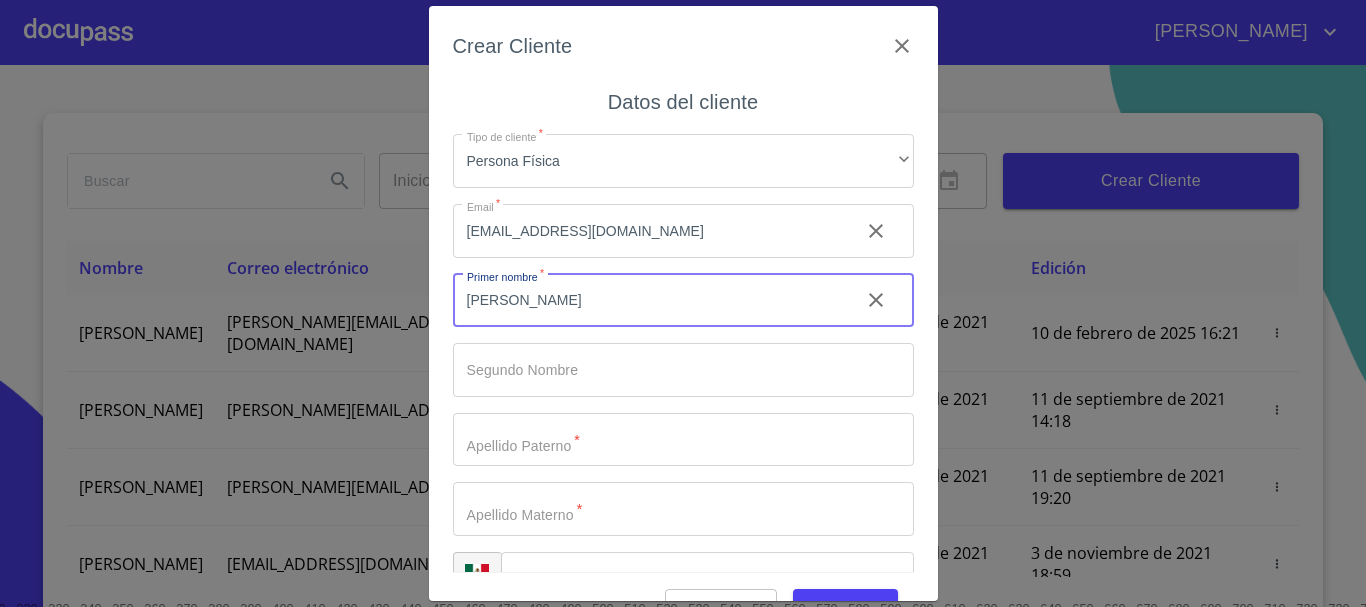 type on "EVELYN" 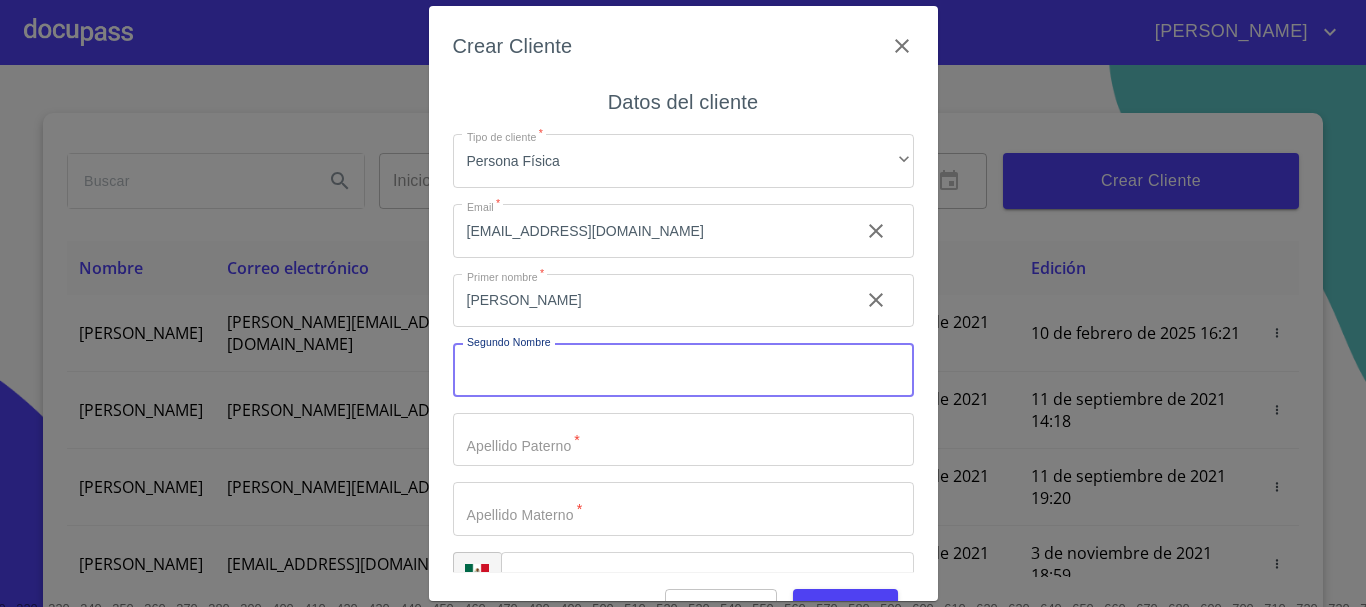 click on "Tipo de cliente   *" at bounding box center (683, 370) 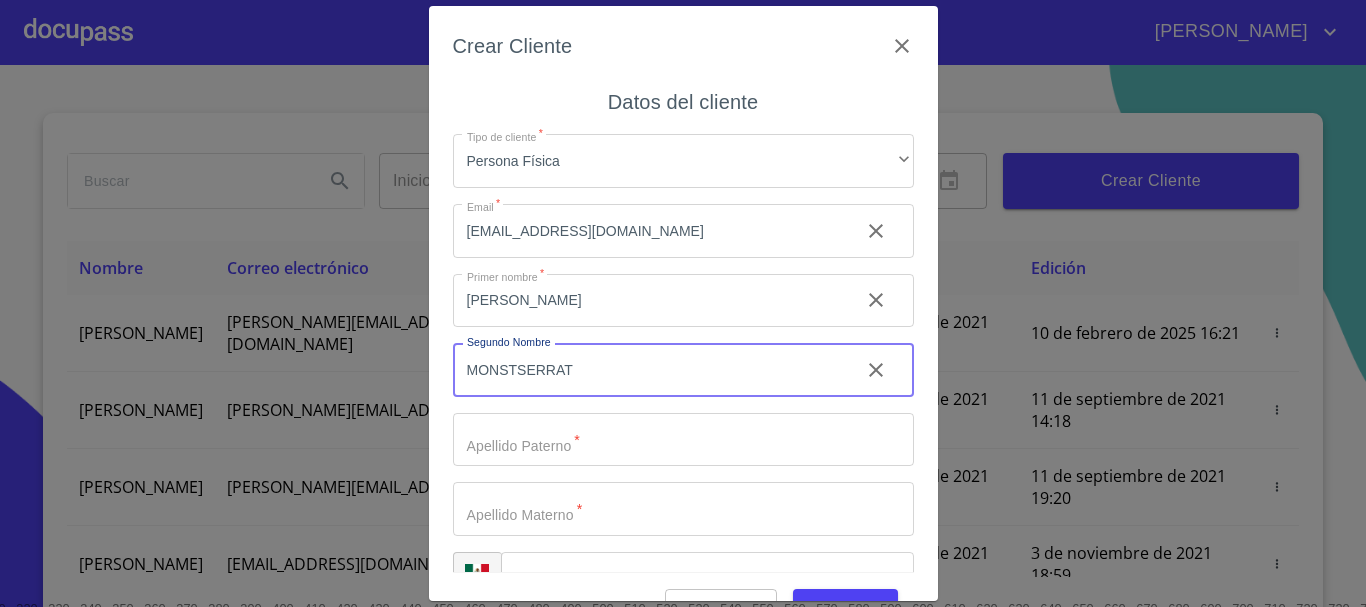 type on "MONSTSERRAT" 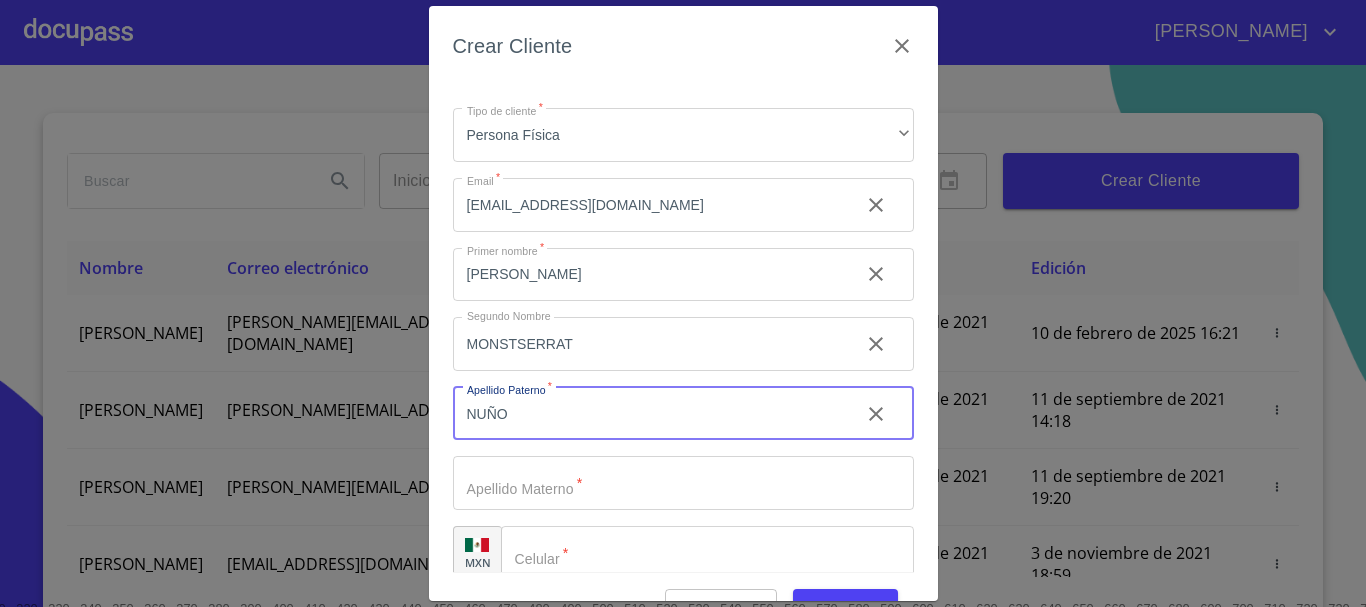 scroll, scrollTop: 50, scrollLeft: 0, axis: vertical 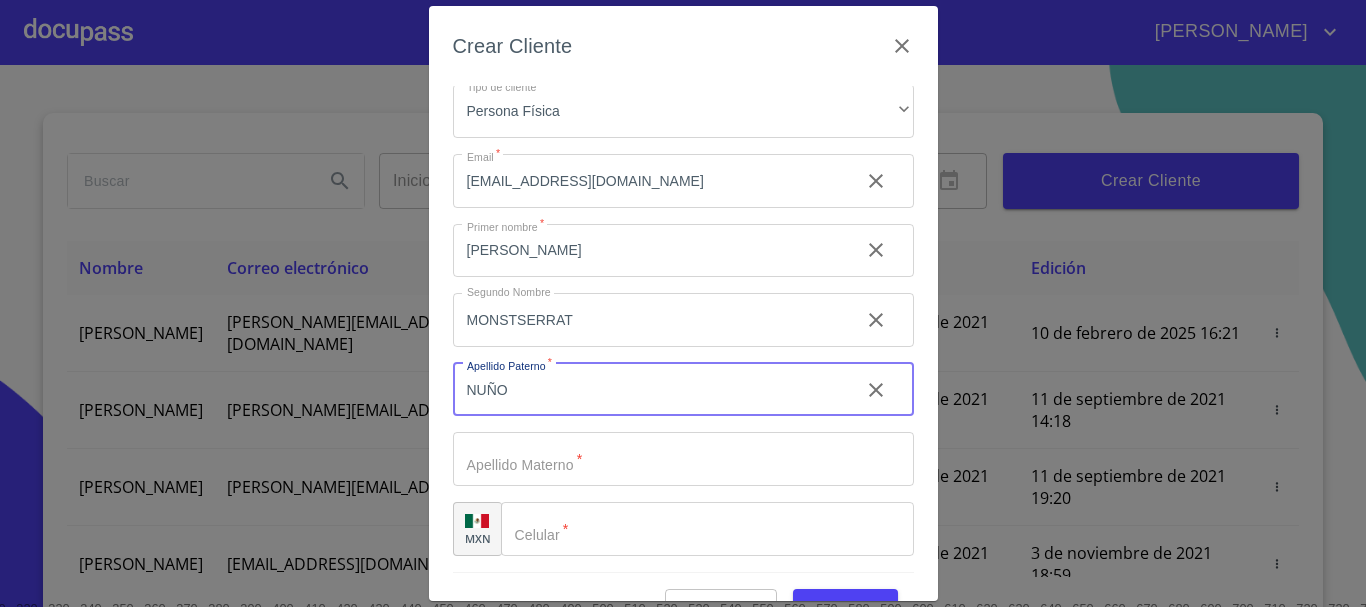type on "NUÑO" 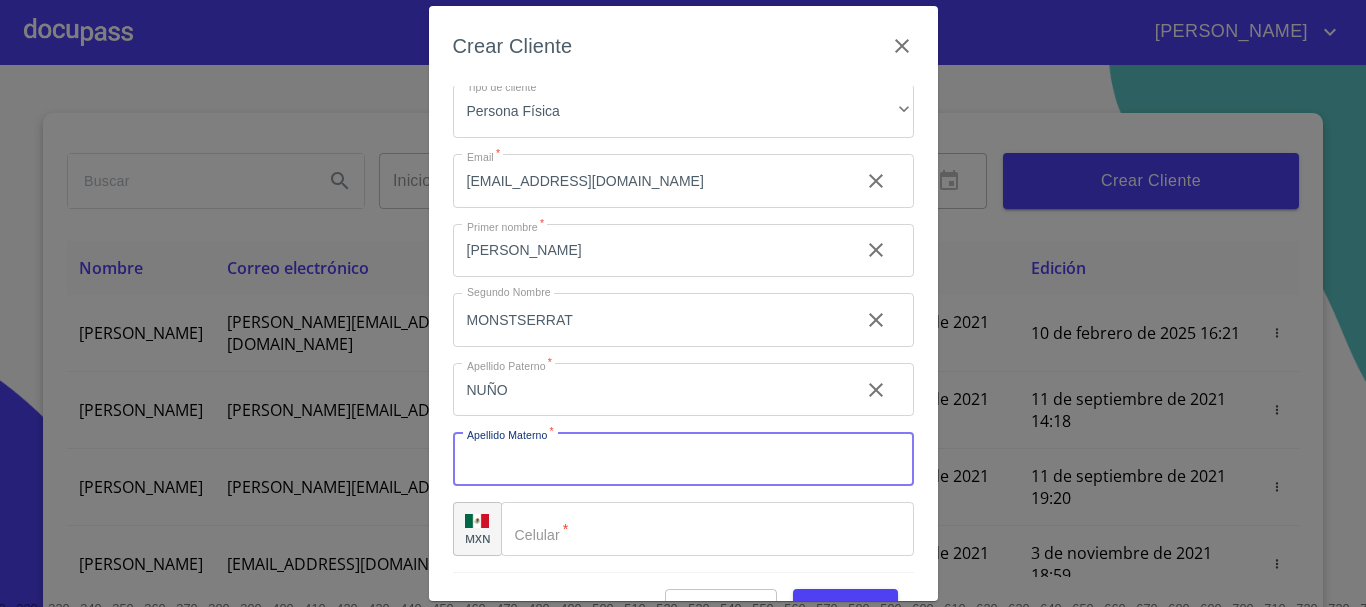 click on "Tipo de cliente   *" at bounding box center [683, 459] 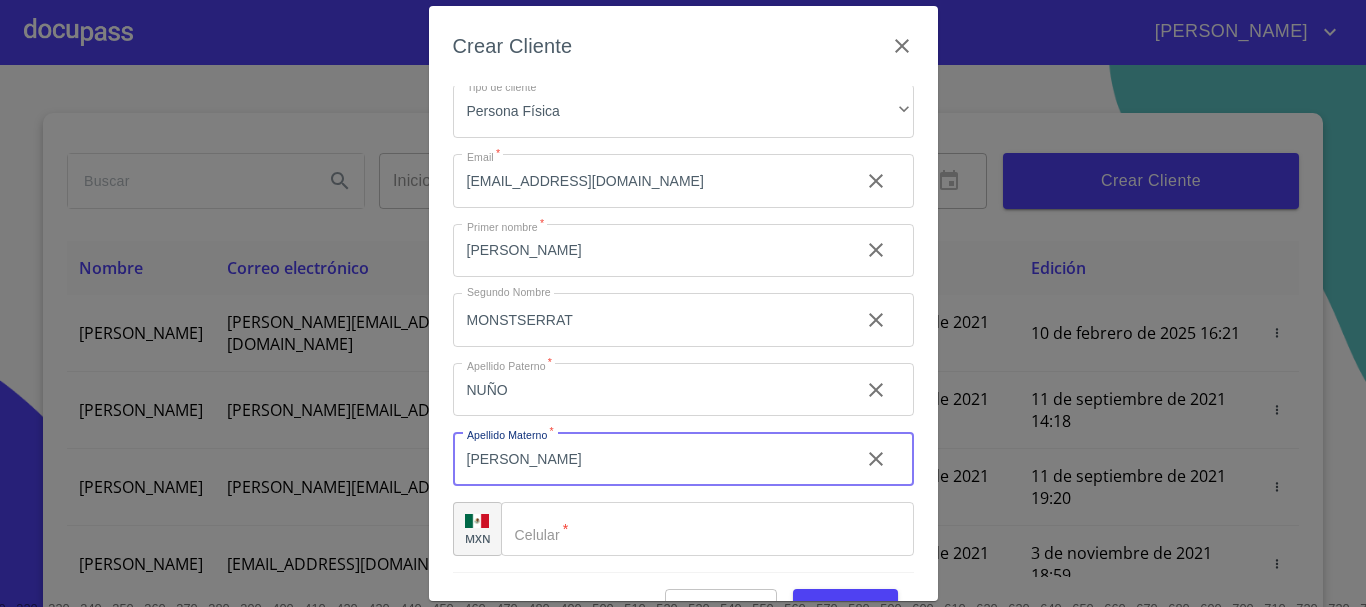 type on "CARRILLO" 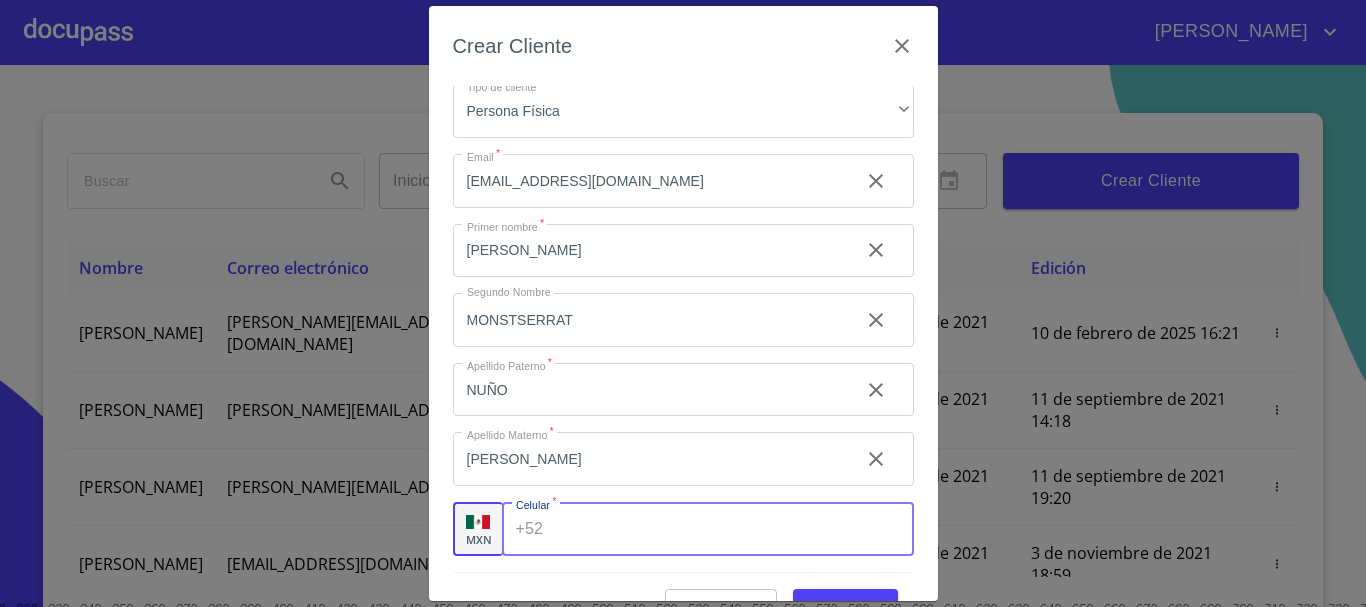 click on "Tipo de cliente   *" at bounding box center [732, 529] 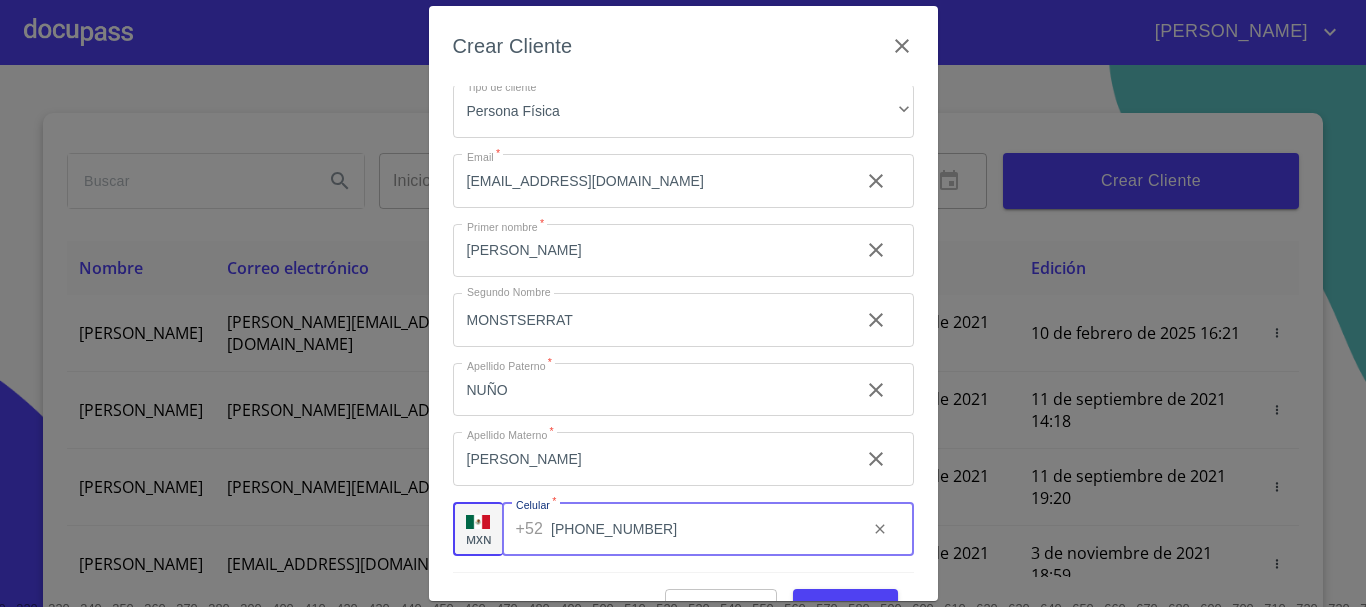 type on "(33)11971843" 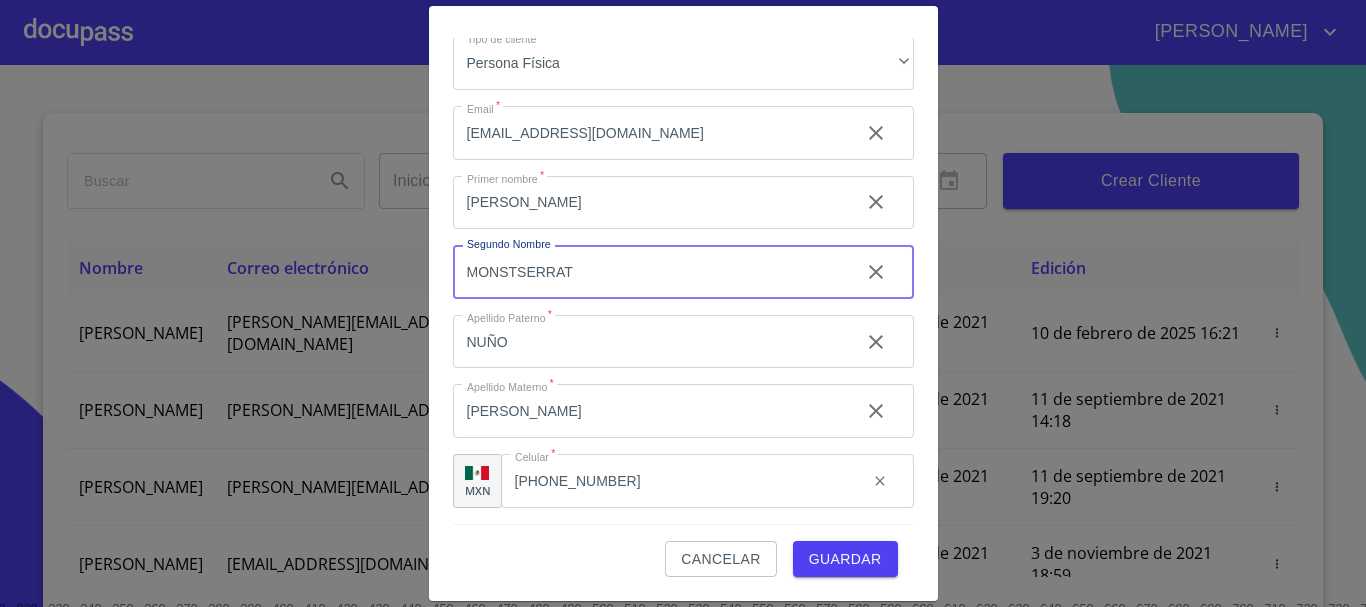 click on "MONSTSERRAT" at bounding box center (648, 272) 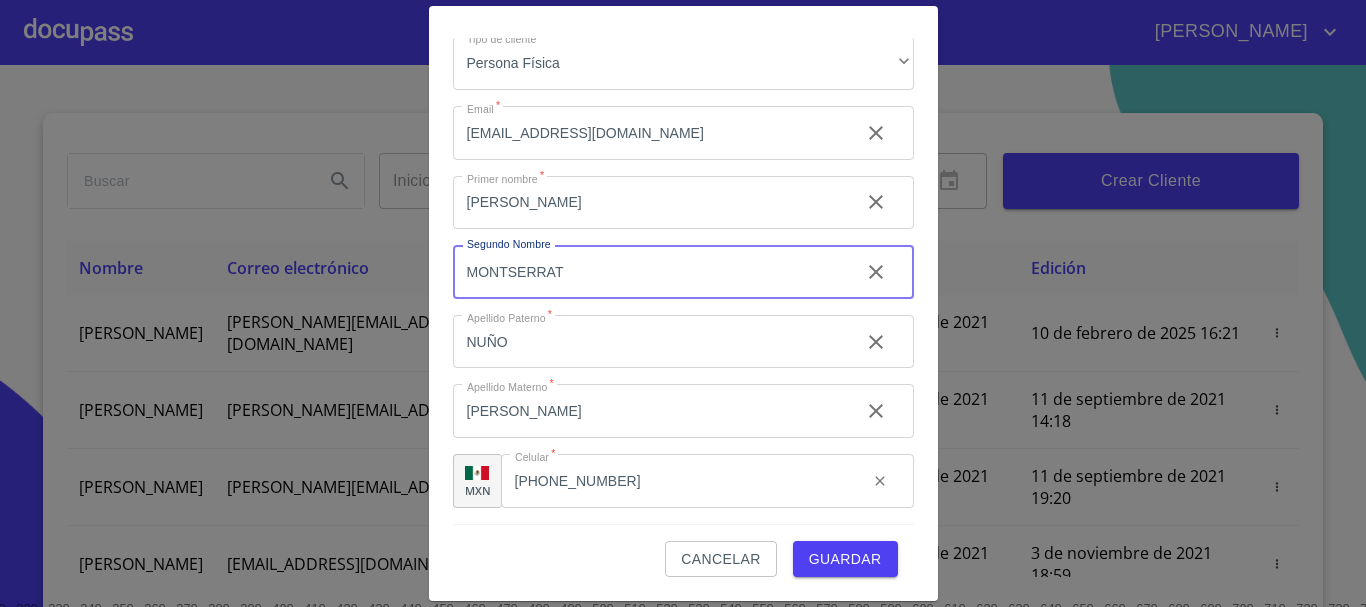 type on "MONTSERRAT" 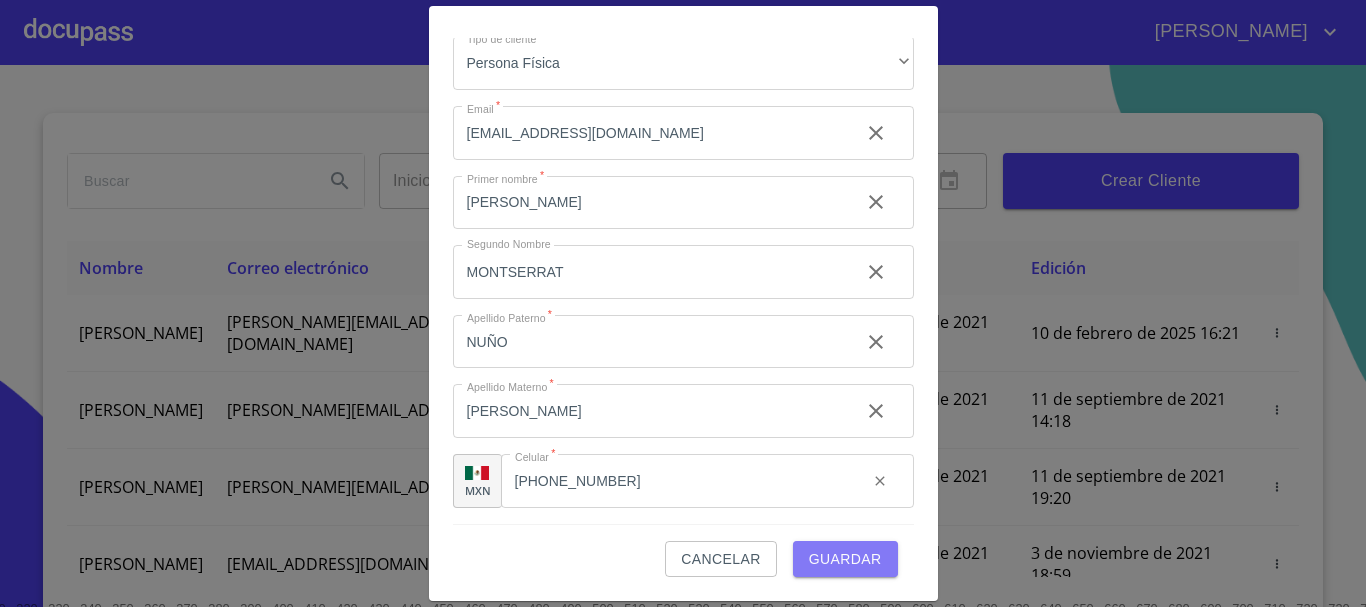 click on "Guardar" at bounding box center (845, 559) 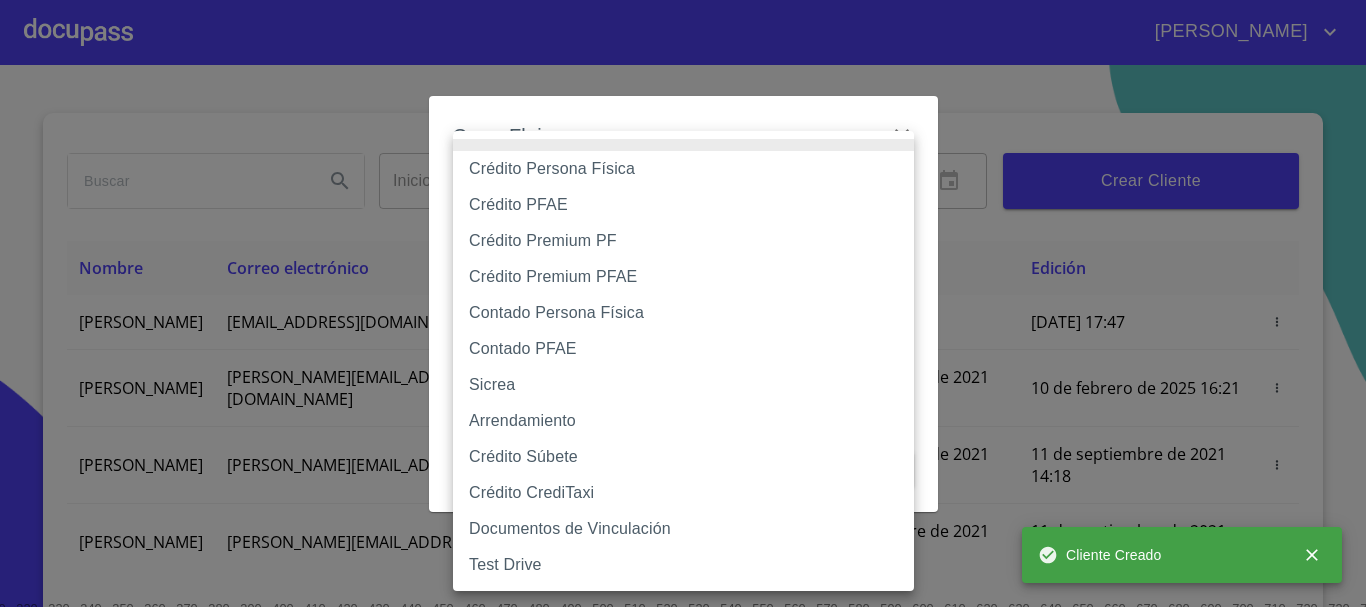 click on "JORGE ANTONIO Inicio ​ Fin ​ Crear Cliente Nombre   Correo electrónico   Registro   Edición     EVELYN MONTSERRAT NUÑO CARRILLO evelynnuno112@gmail.com 7 de julio de 2025 17:47 7 de julio de 2025 17:47 DIEGO ANCIRA GROVER diego.ancira.grover@gmail.com 10 de septiembre de 2021 18:55 10 de febrero de 2025 16:21 LUIS FERNANDO CELIS  luis.celis@live.com.mx 11 de septiembre de 2021 14:18 11 de septiembre de 2021 14:18 MAYRA  GONZALEZ mayragl@hotmail.com 11 de septiembre de 2021 19:20 11 de septiembre de 2021 19:20 MANUEL BRAVO manbrv_072@yahoo.com.mx 13 de septiembre de 2021 11:06 3 de noviembre de 2021 18:59 JUAN CARLOS BAUTISTA 123bautistas@gmail.com 14 de septiembre de 2021 12:26 14 de septiembre de 2021 12:26 MERCEDES GUTIERREZ juanmontiel626@gmail.com 14 de septiembre de 2021 16:35 14 de septiembre de 2021 16:35 JUAN ANTONIO CRUZ maliachi_7@hotmail.com 14 de septiembre de 2021 18:24 14 de septiembre de 2021 18:24 JAIME  GONZALEZ  jaimeglez2103@gmail.com 15 de septiembre de 2021 13:18 1 2 3 4 5 6" at bounding box center [683, 303] 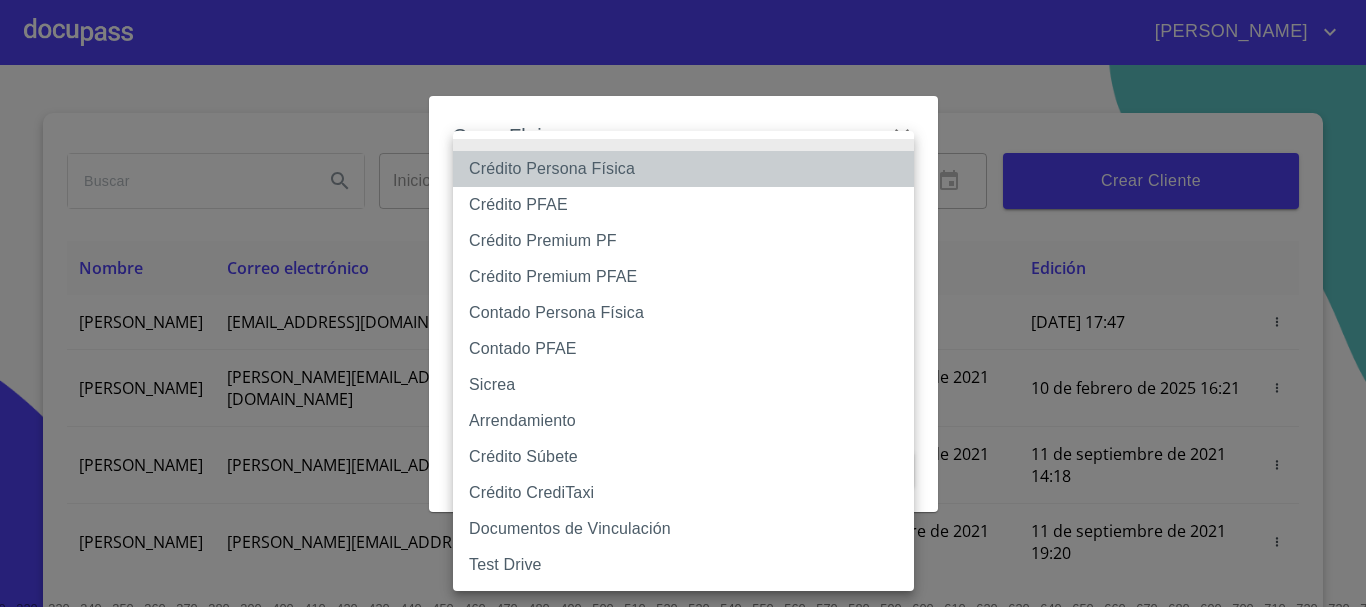 click on "Crédito Persona Física" at bounding box center (683, 169) 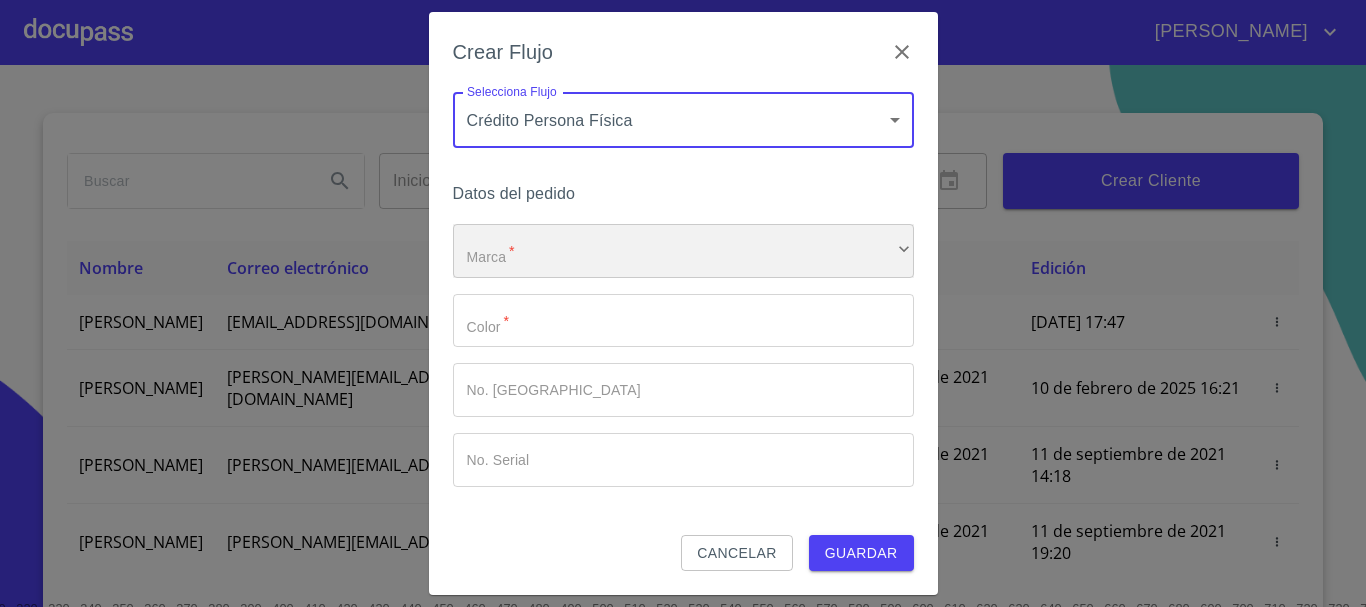 click on "​" at bounding box center (683, 251) 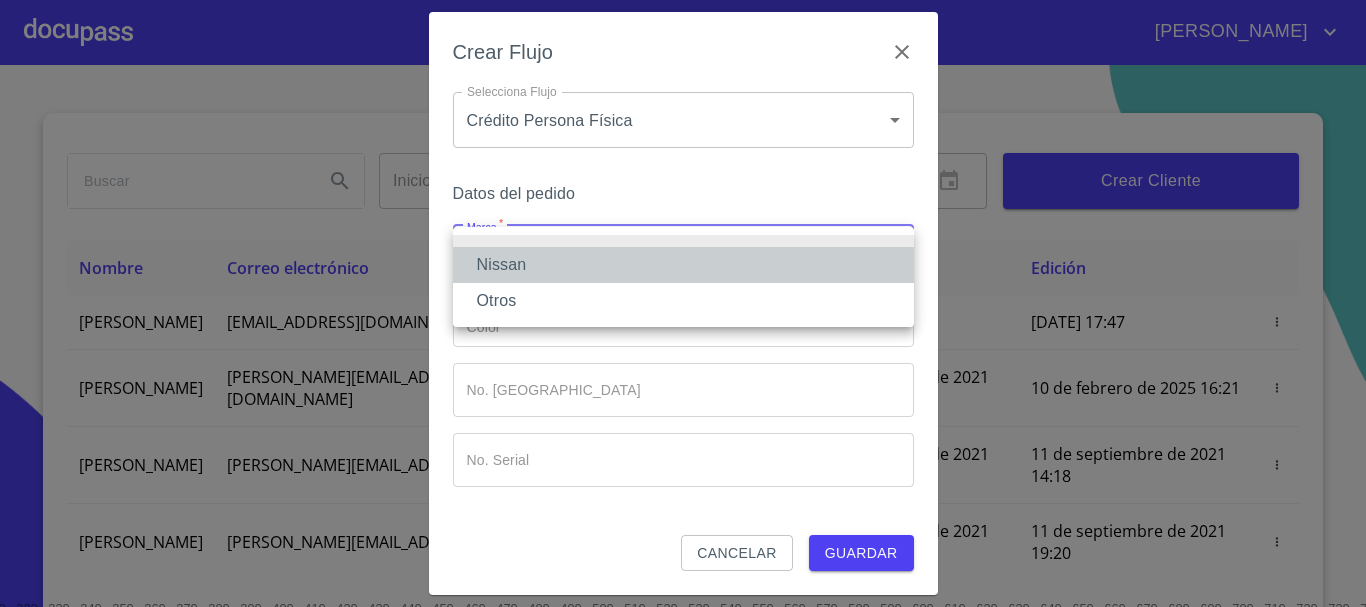 click on "Nissan" at bounding box center (683, 265) 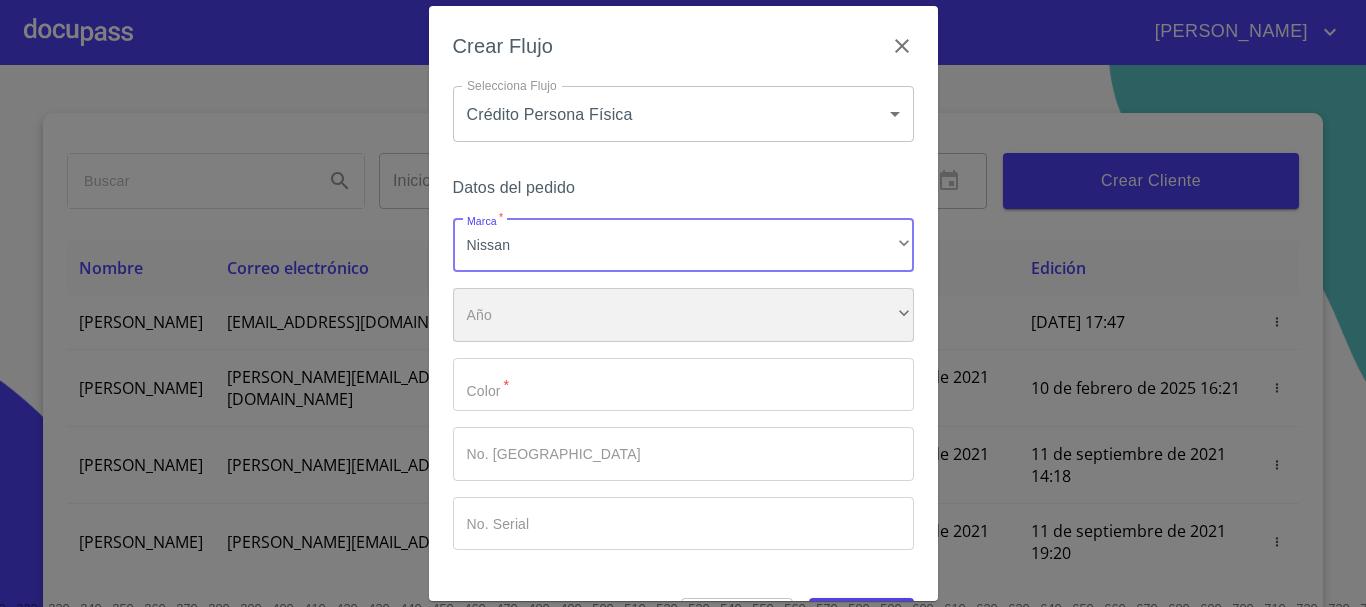 click on "​" at bounding box center [683, 315] 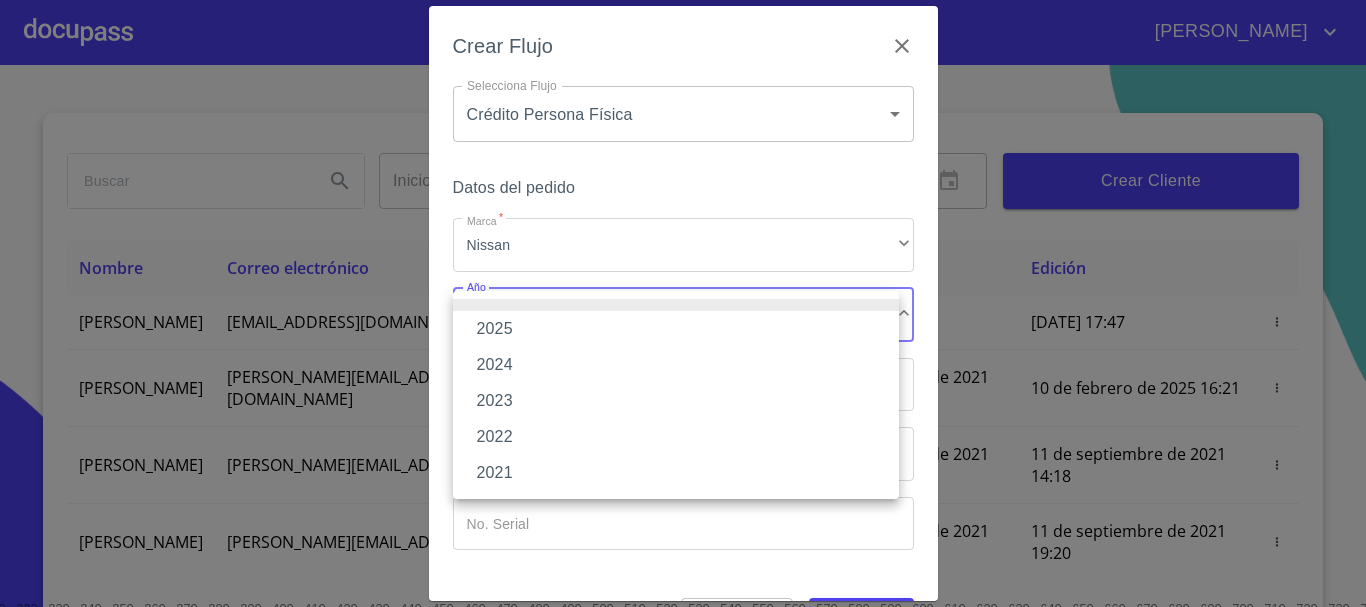 click on "2025" at bounding box center (676, 329) 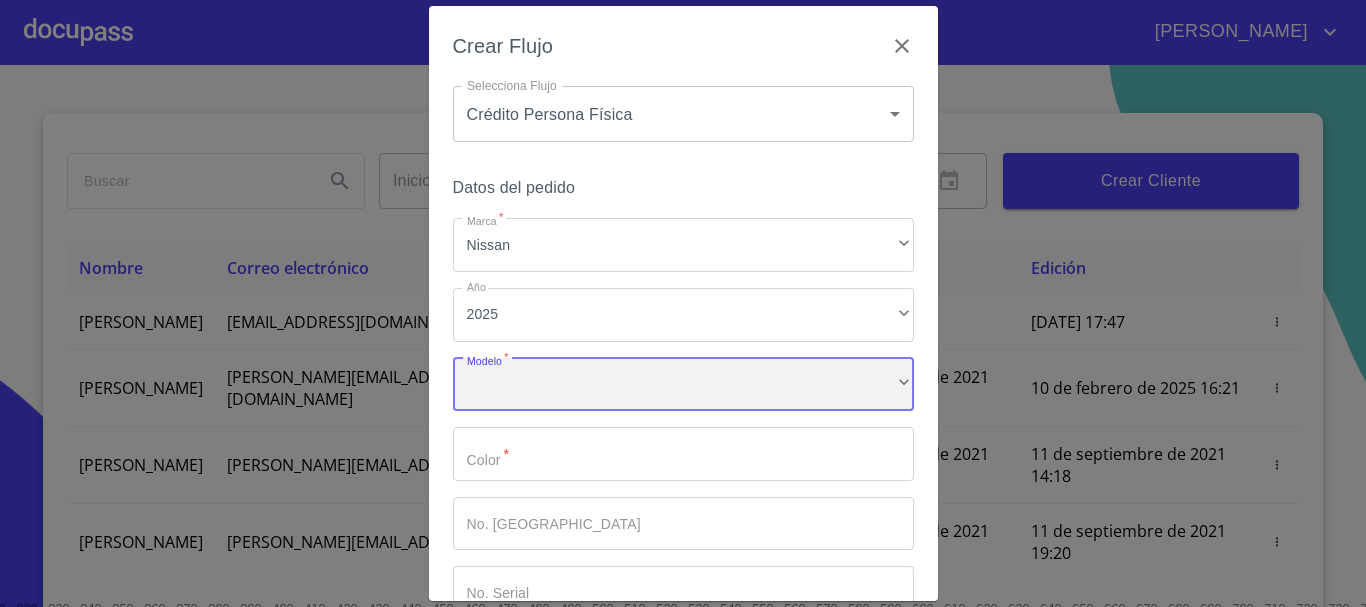 click on "​" at bounding box center (683, 385) 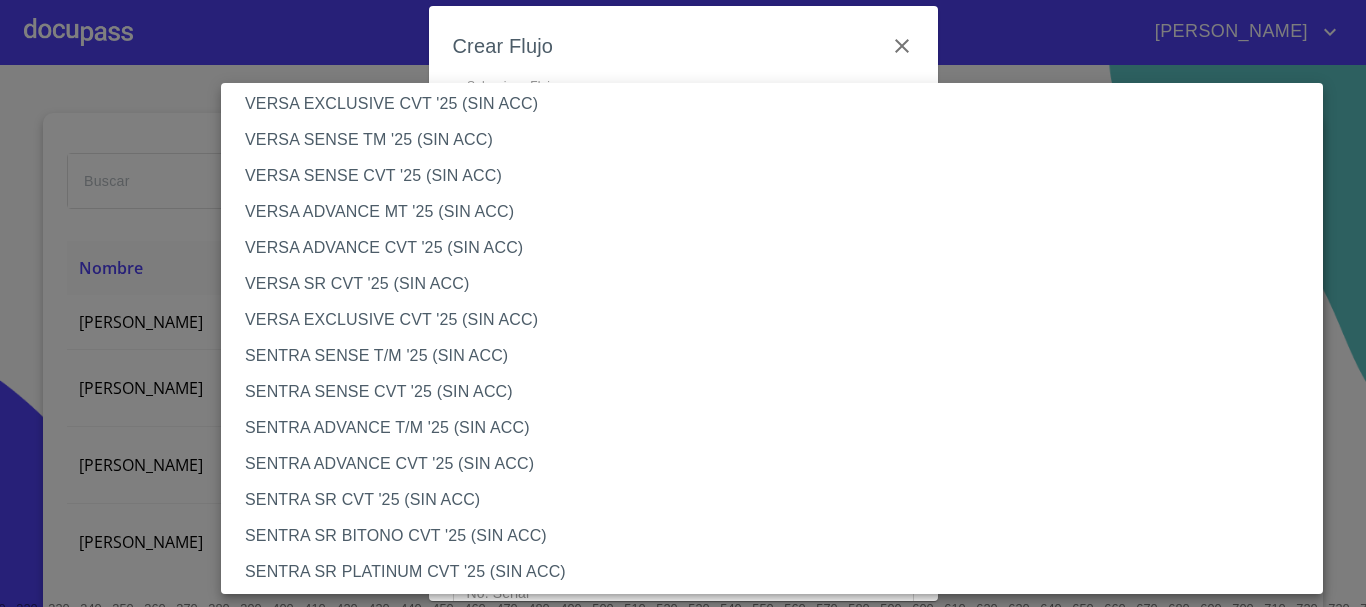 scroll, scrollTop: 800, scrollLeft: 0, axis: vertical 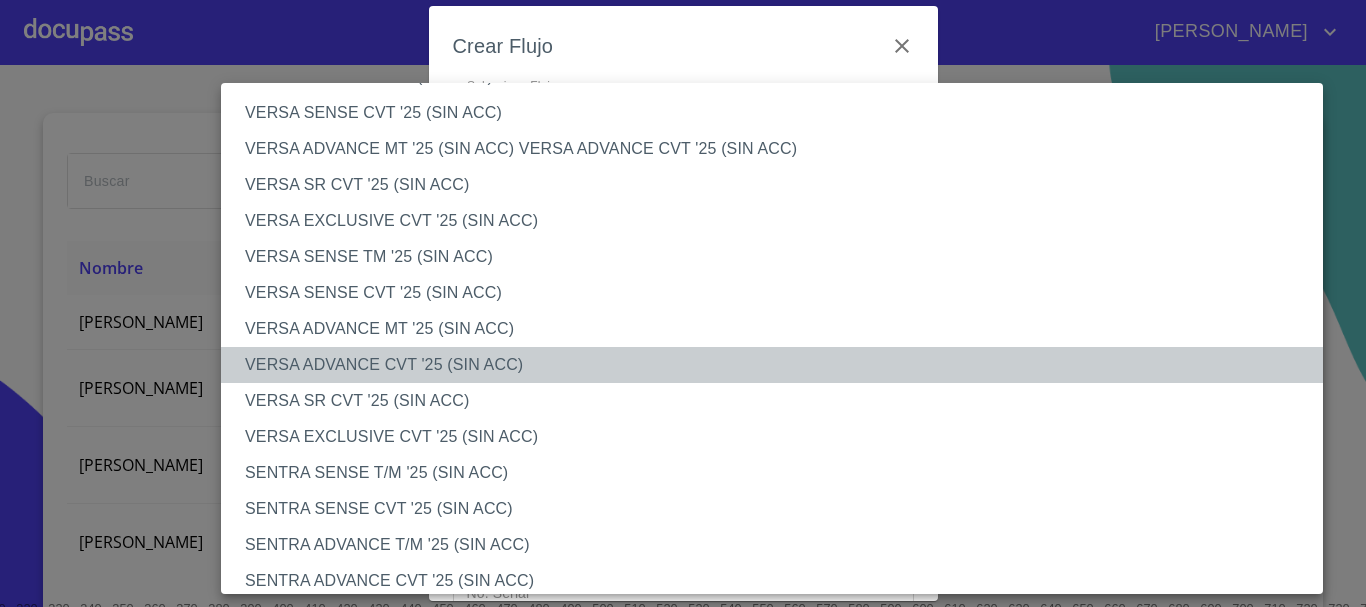 click on "VERSA ADVANCE CVT '25 (SIN ACC)" at bounding box center (779, 365) 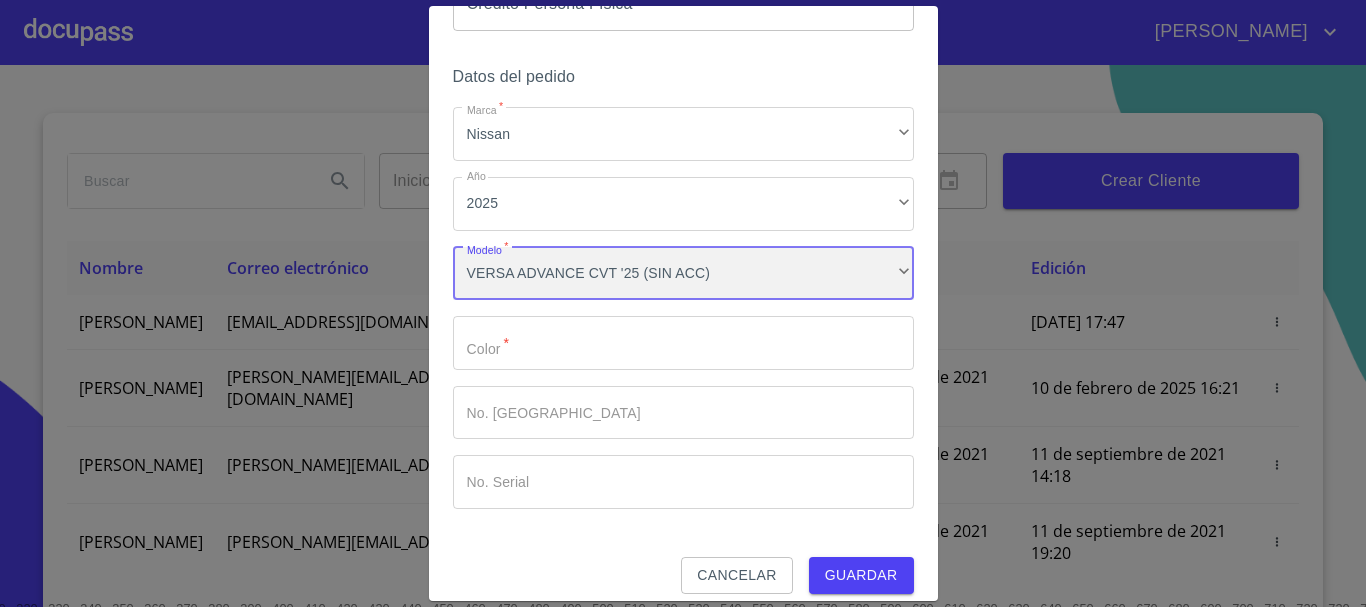 scroll, scrollTop: 128, scrollLeft: 0, axis: vertical 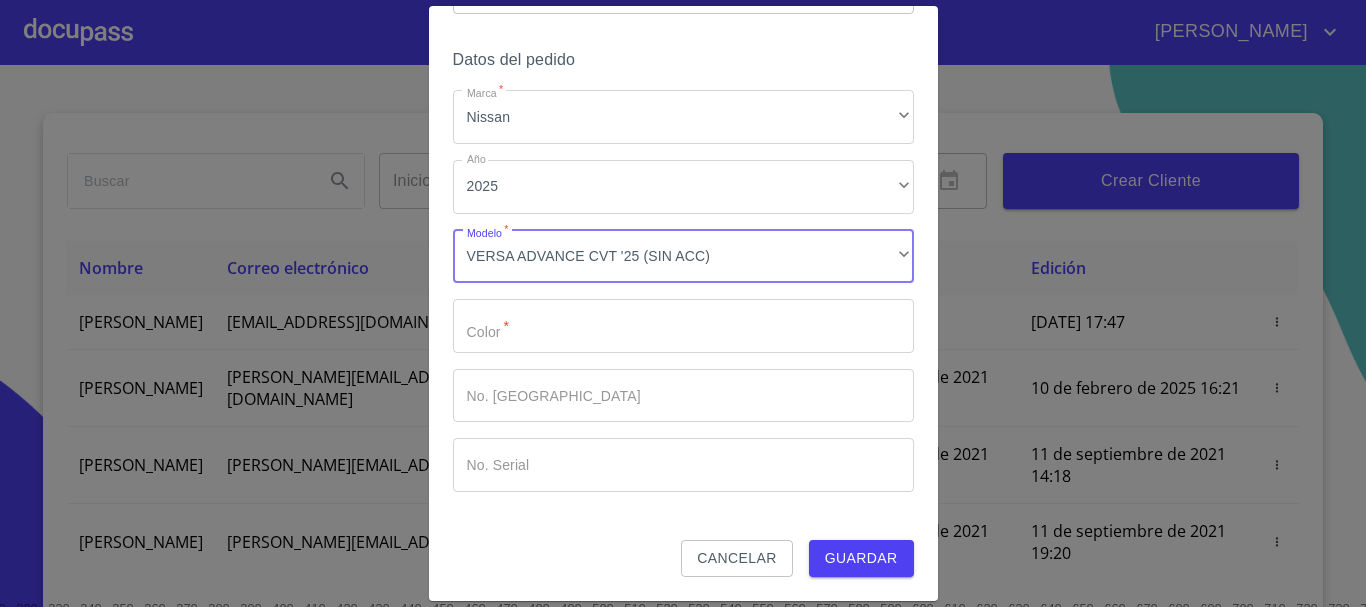 click on "Marca   *" at bounding box center [683, 326] 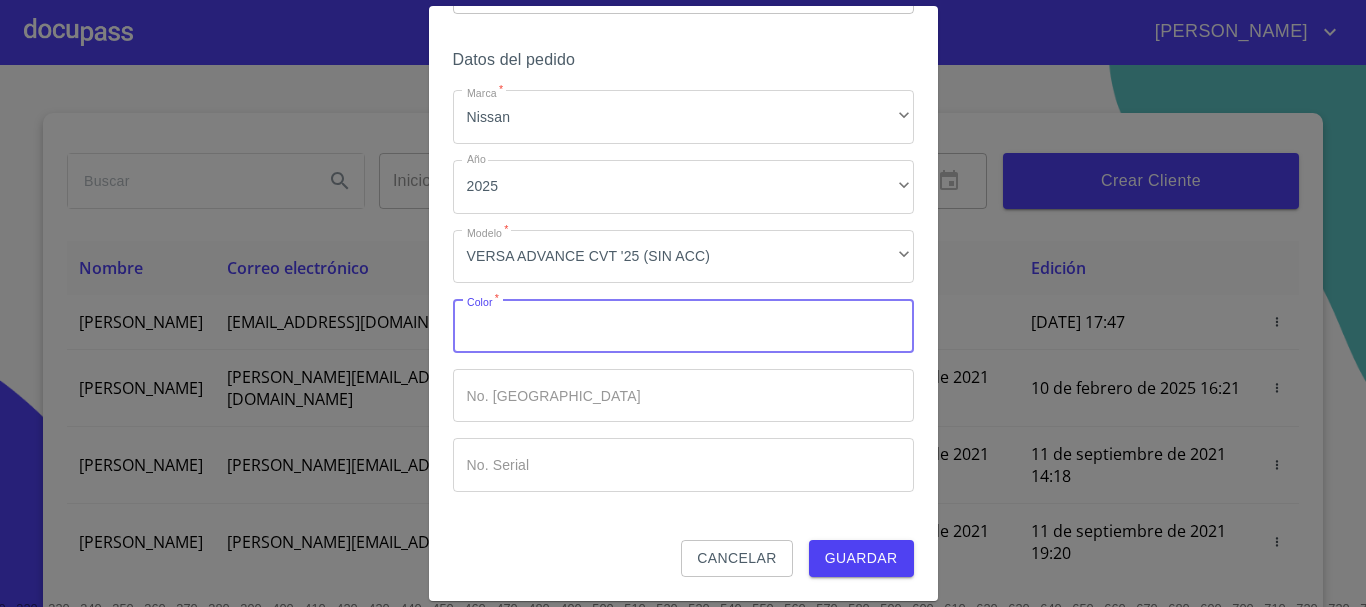 click on "Marca   *" at bounding box center [683, 326] 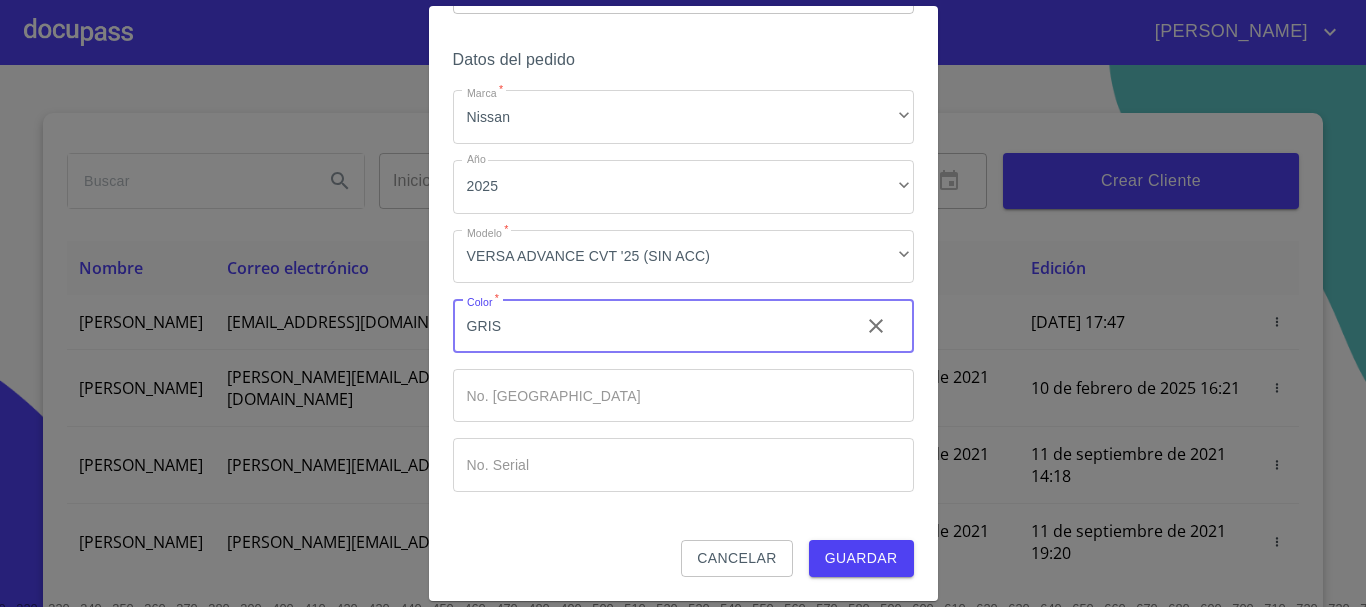type on "GRIS" 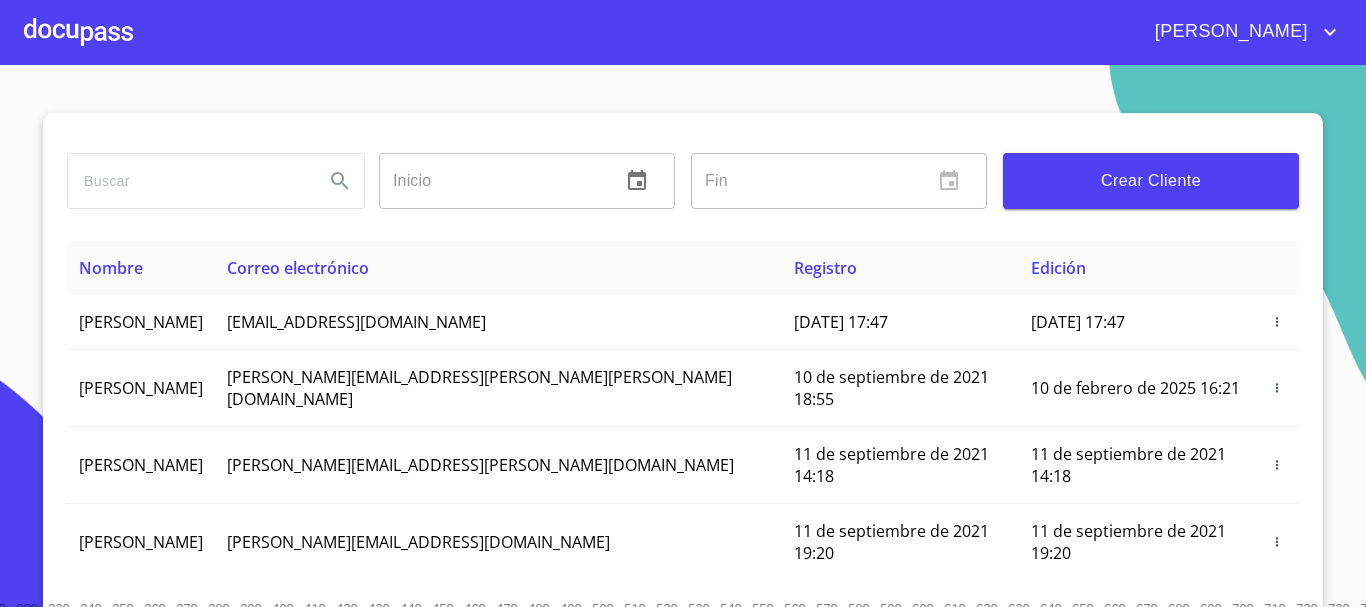 scroll, scrollTop: 49, scrollLeft: 0, axis: vertical 